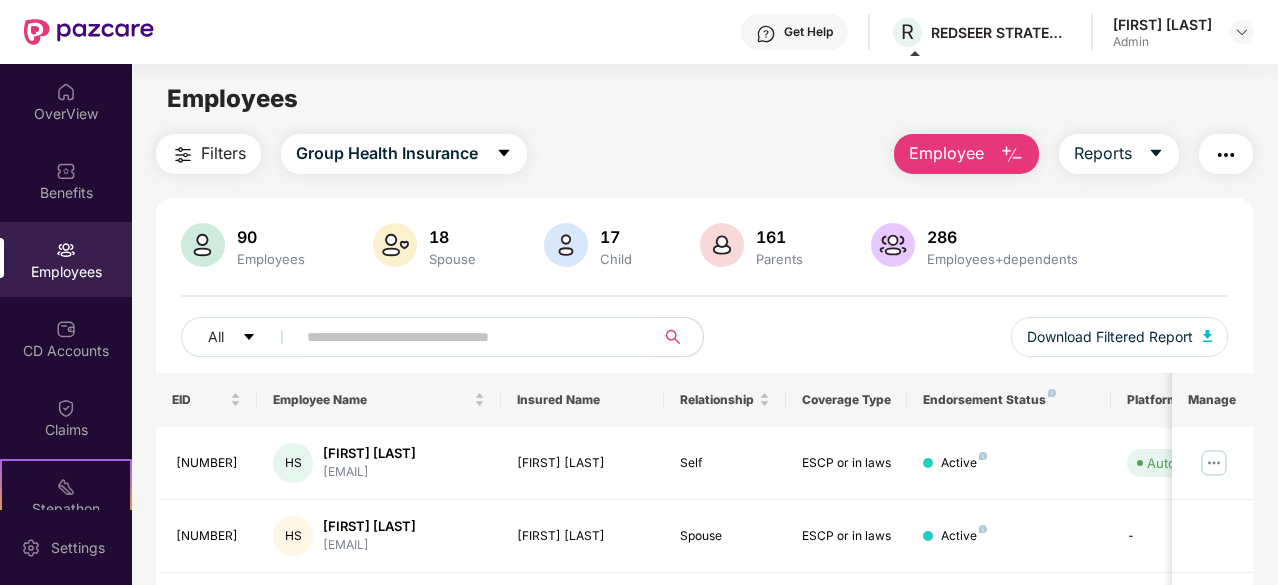 scroll, scrollTop: 0, scrollLeft: 0, axis: both 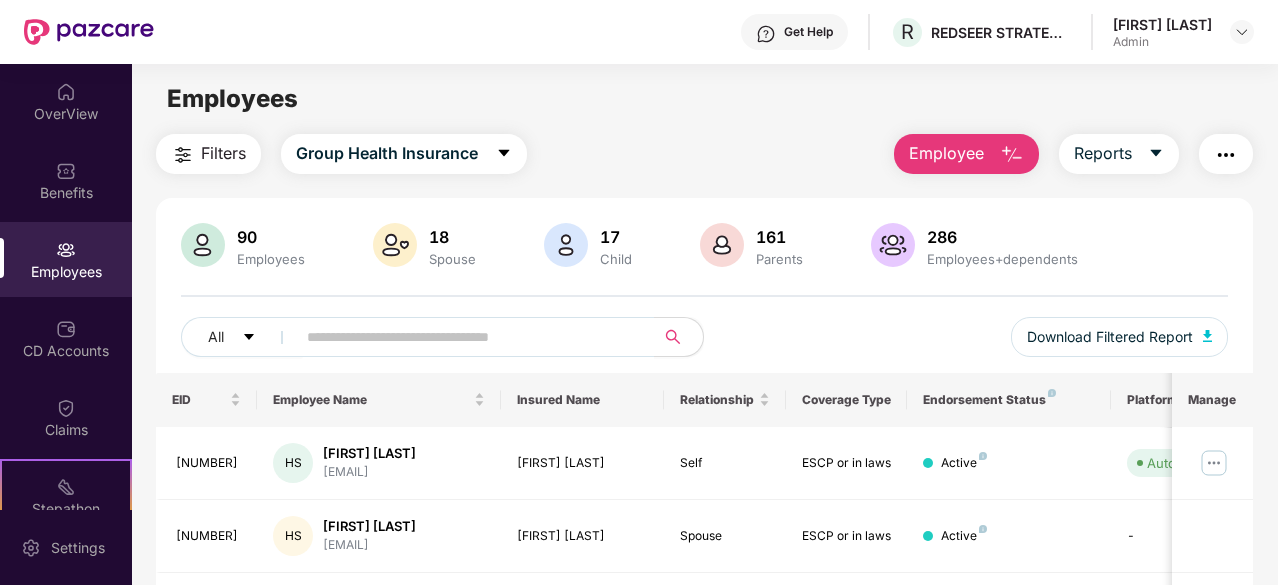 click on "Employee" at bounding box center [946, 153] 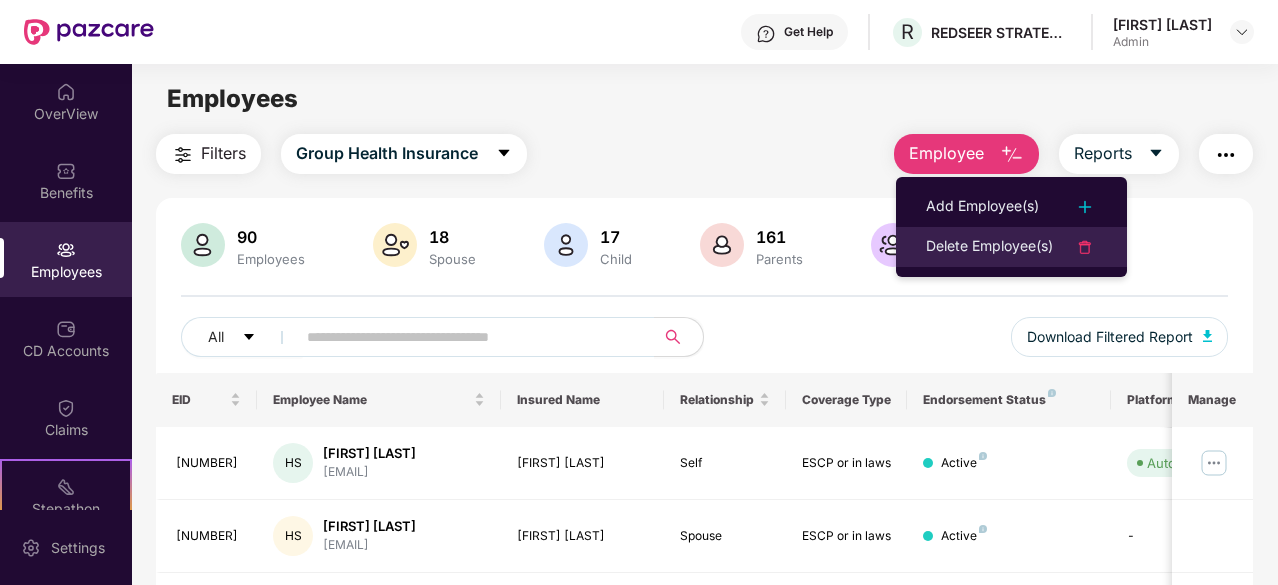 click on "Delete Employee(s)" at bounding box center [989, 247] 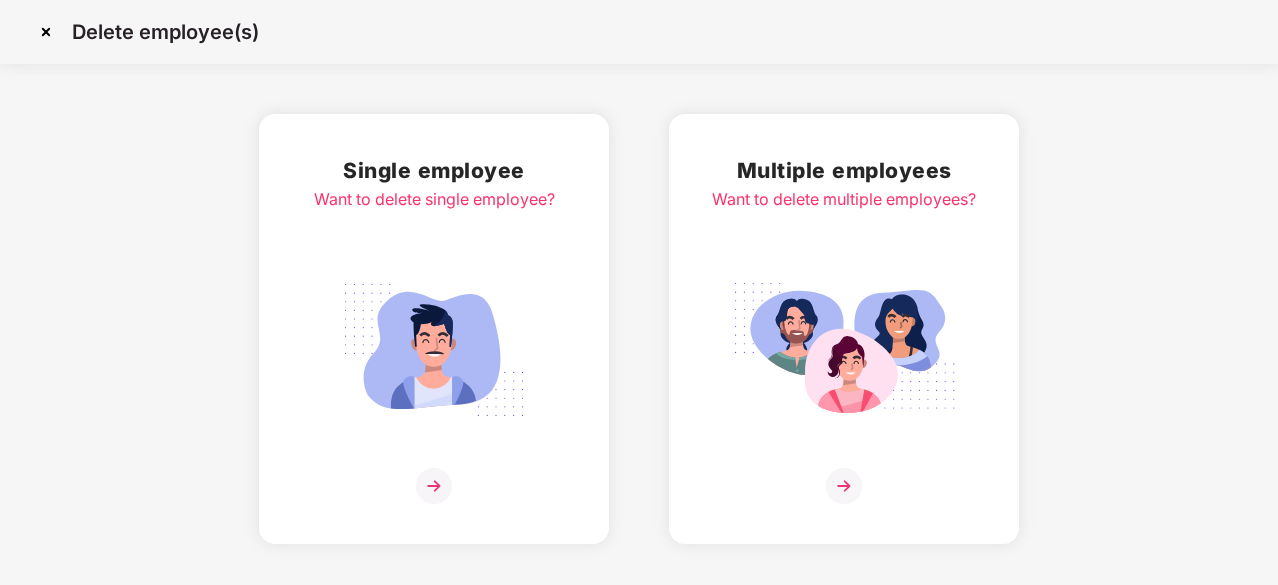 click at bounding box center (844, 350) 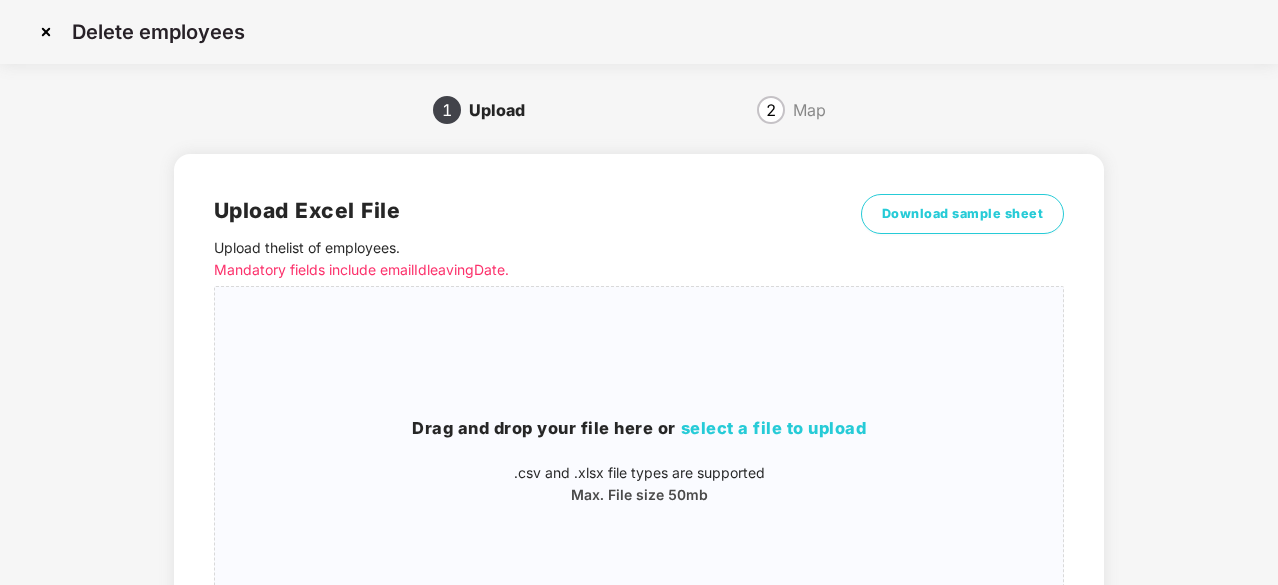 click on "2" at bounding box center [771, 110] 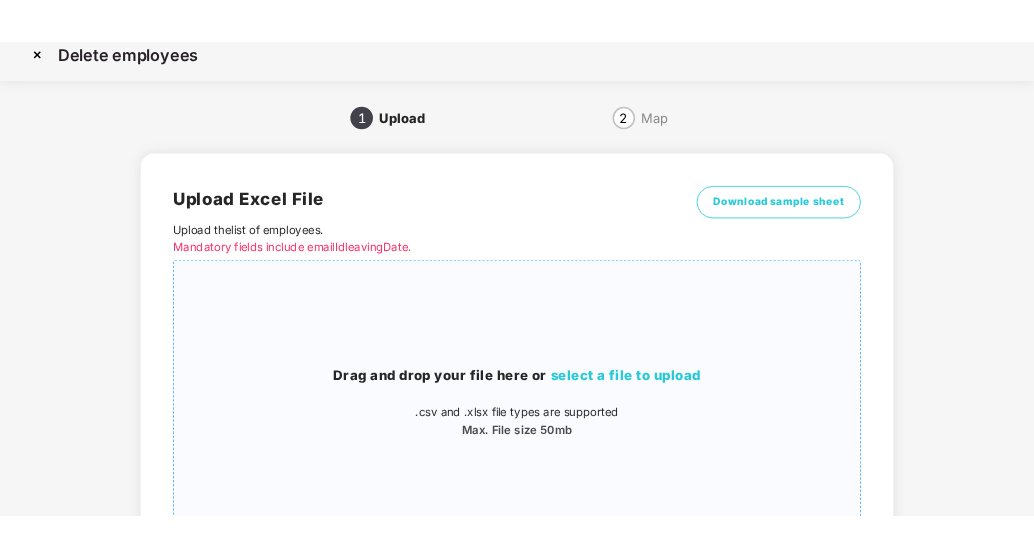 scroll, scrollTop: 116, scrollLeft: 0, axis: vertical 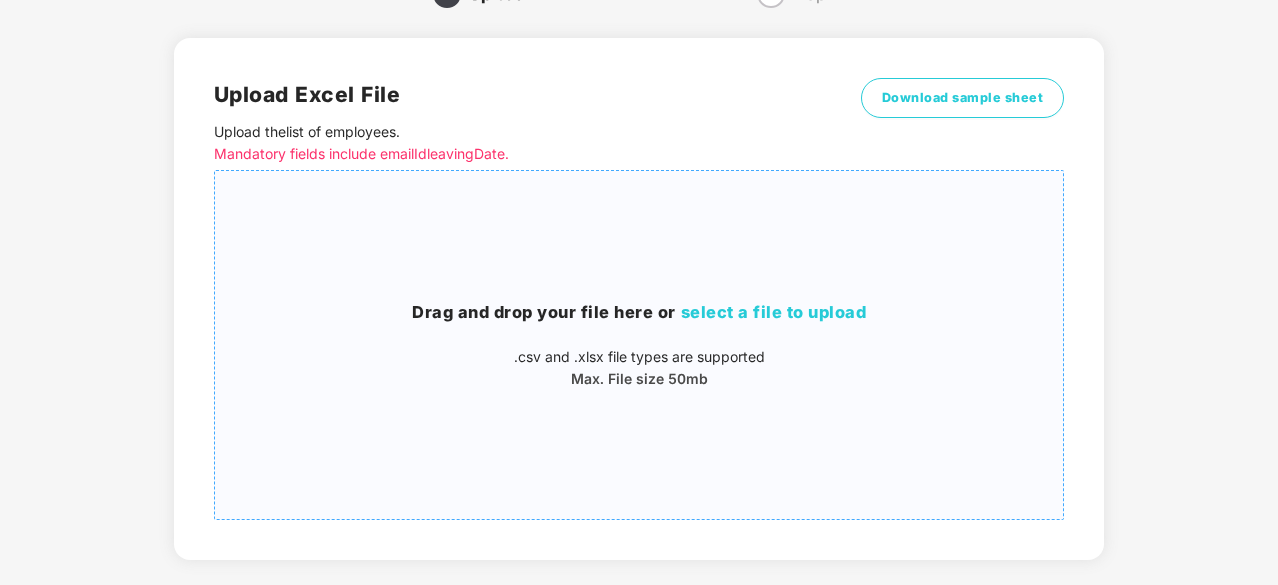 click on "select a file to upload" at bounding box center (774, 312) 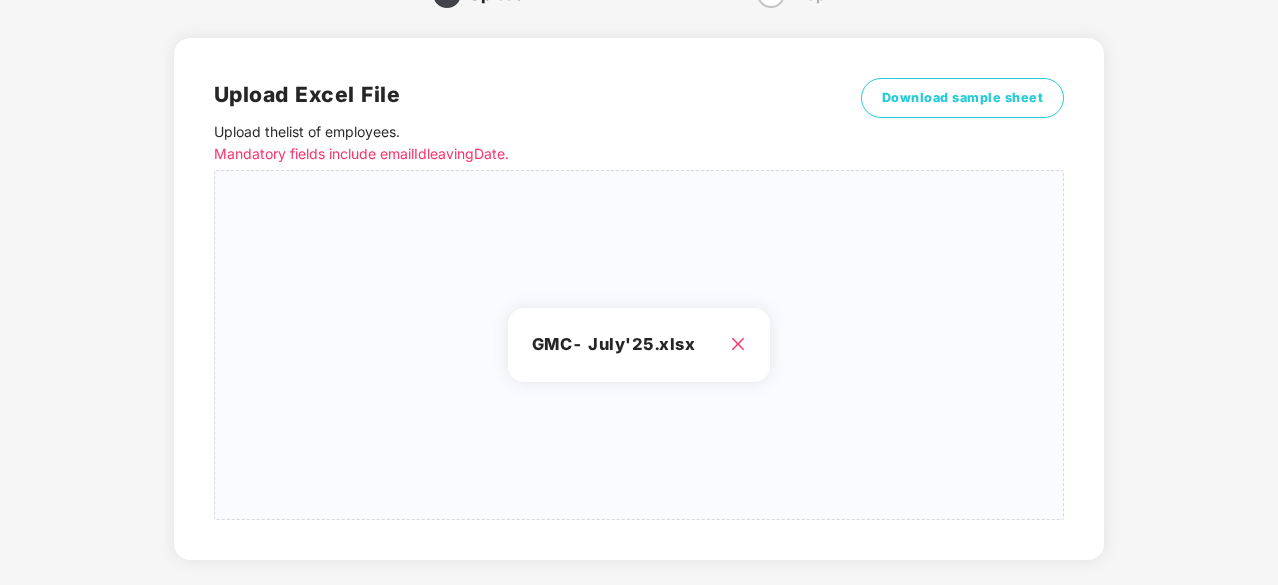click on "Mandatory fields include   [EMAIL]  [DATE]." at bounding box center [533, 154] 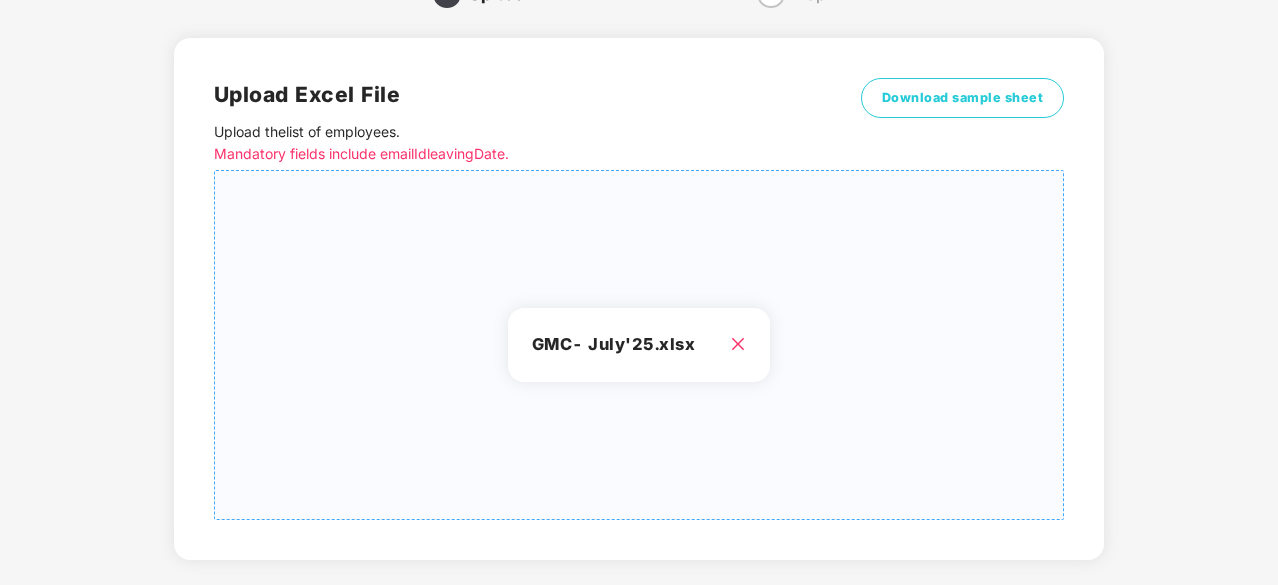 click 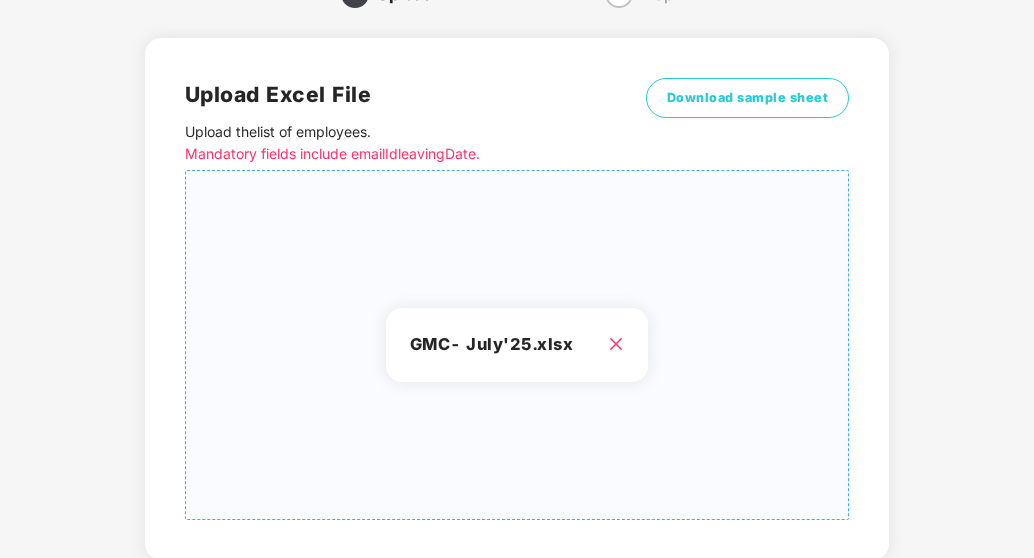 click 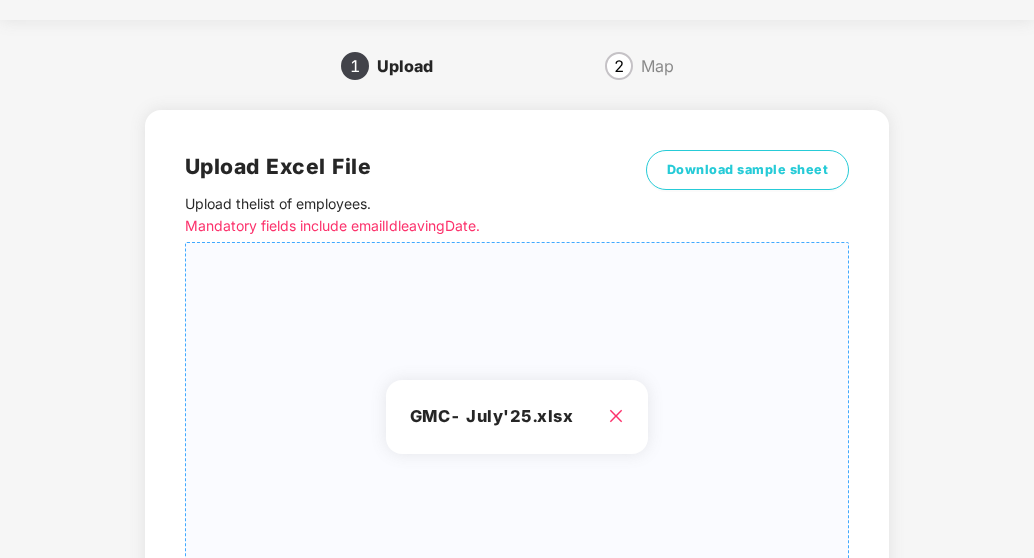 scroll, scrollTop: 0, scrollLeft: 0, axis: both 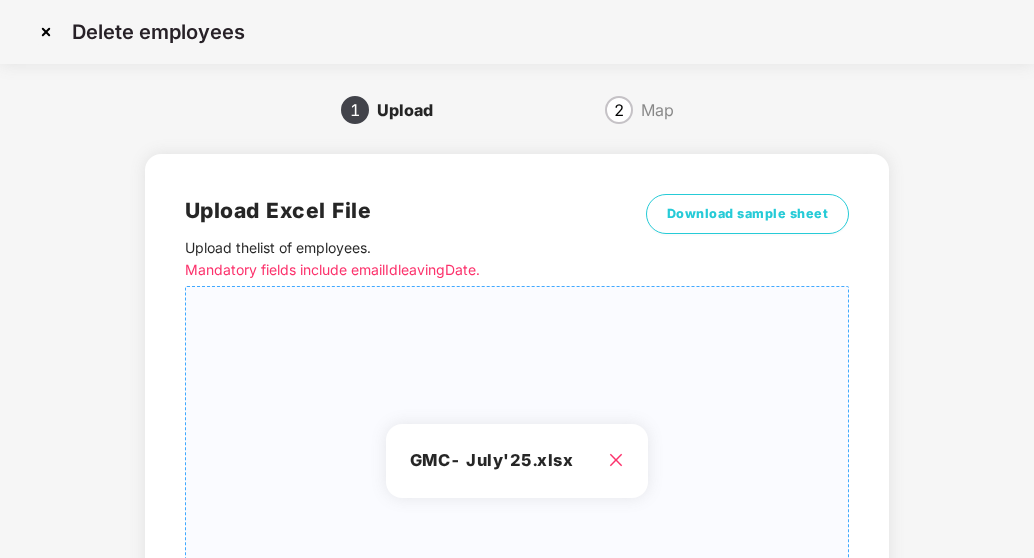 click 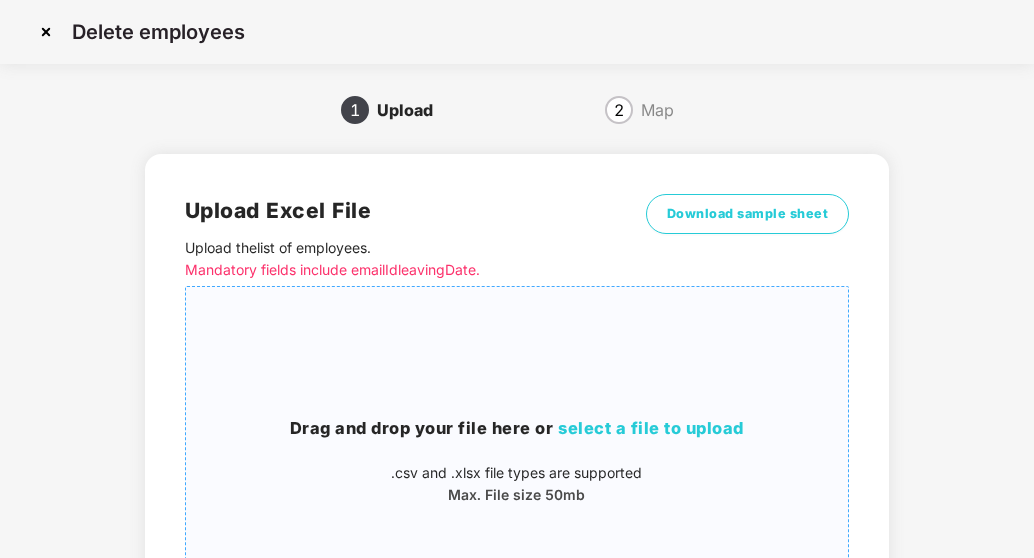 click at bounding box center (46, 32) 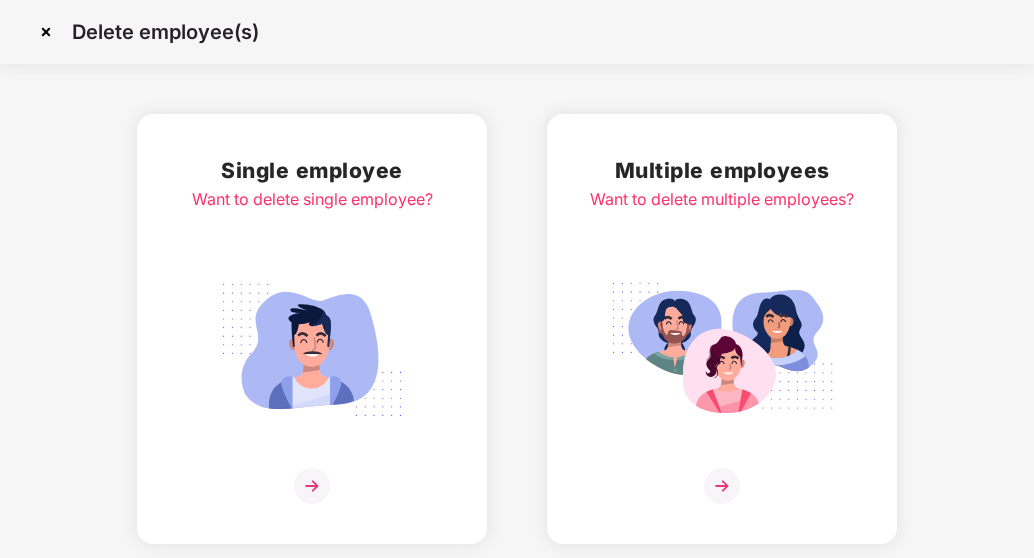 click at bounding box center (312, 350) 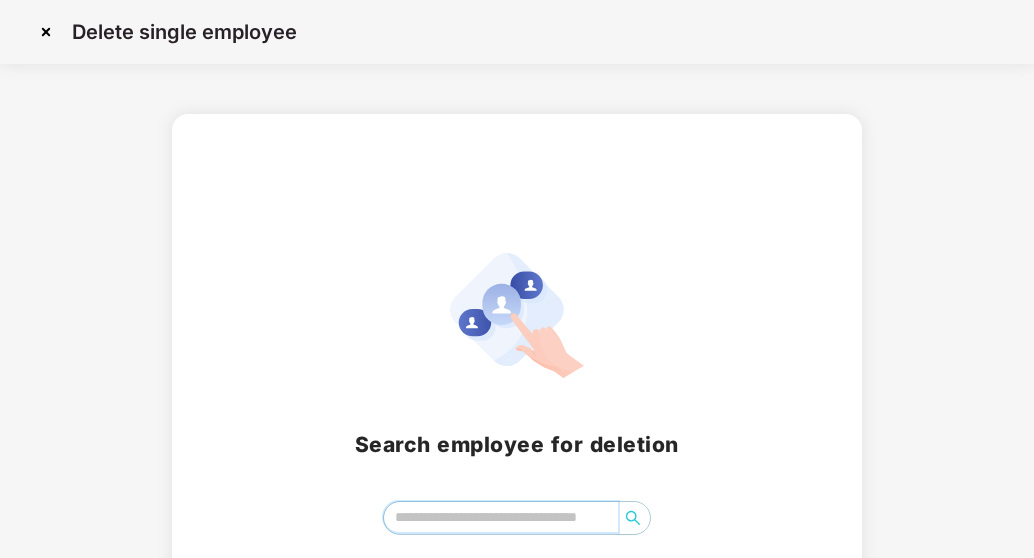 click at bounding box center [500, 517] 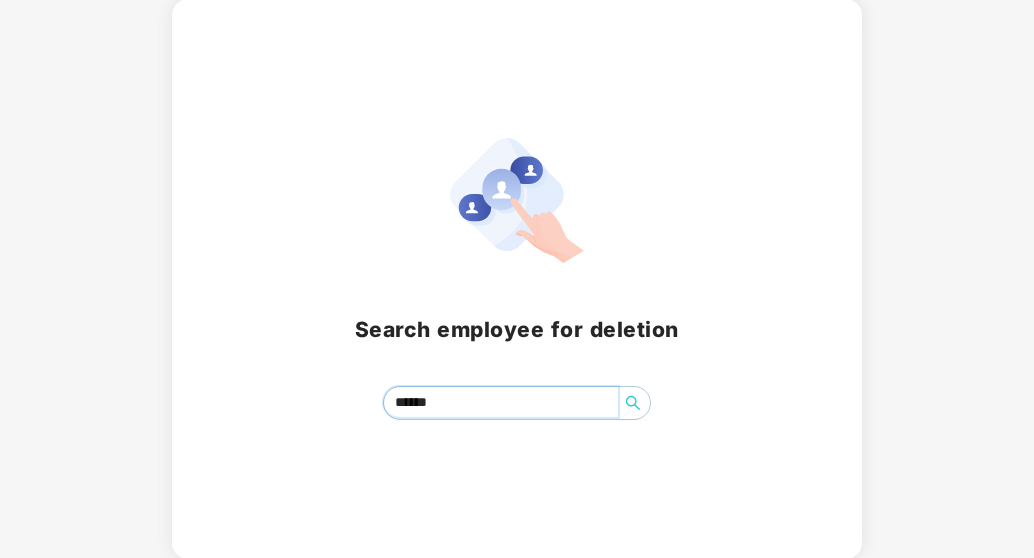 scroll, scrollTop: 116, scrollLeft: 0, axis: vertical 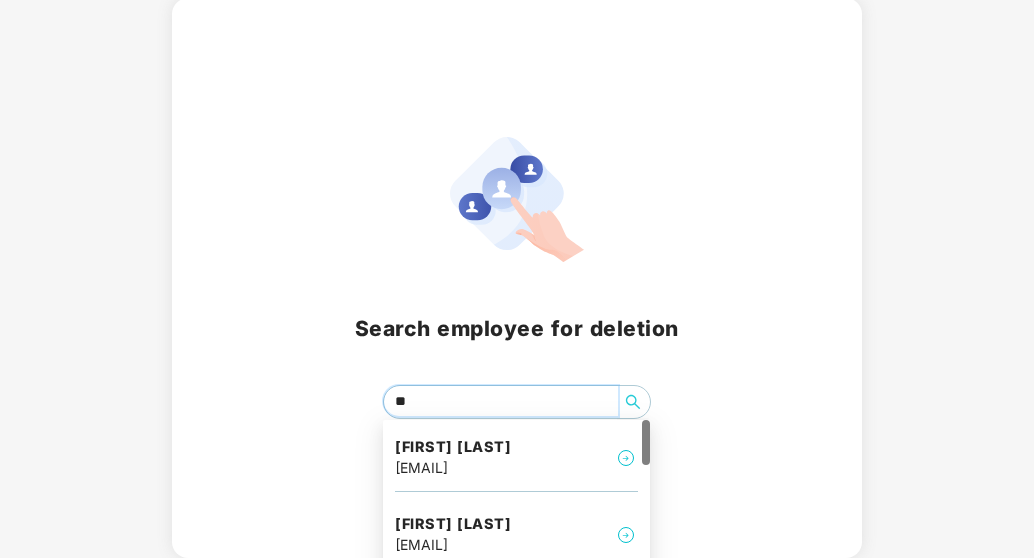 type on "***" 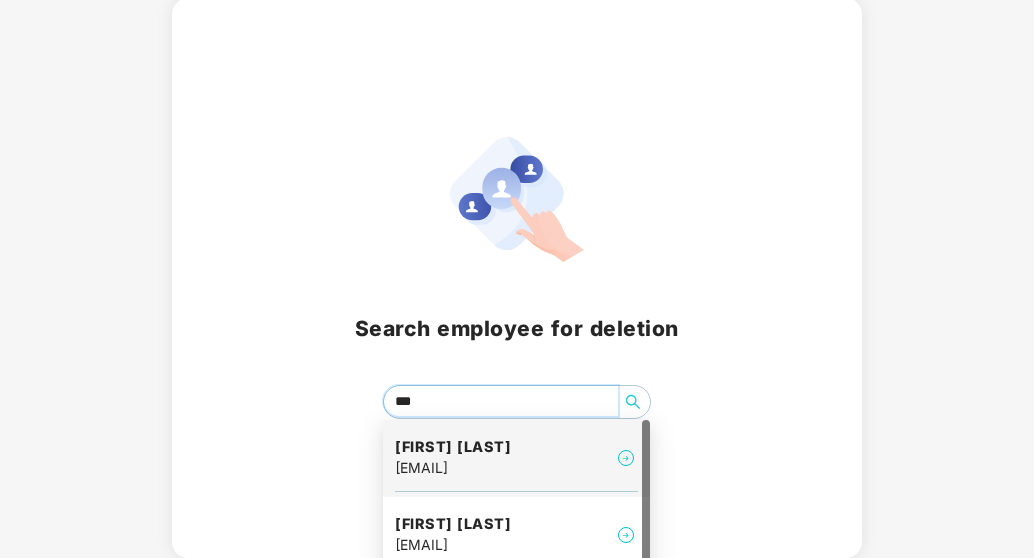 click on "[FIRST] [LAST] [EMAIL]" at bounding box center [516, 458] 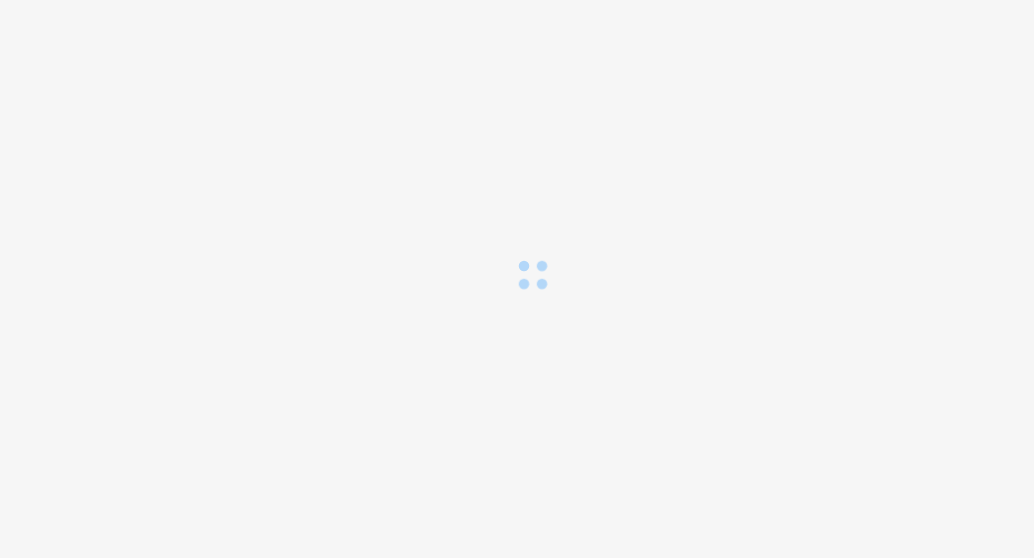 scroll, scrollTop: 0, scrollLeft: 0, axis: both 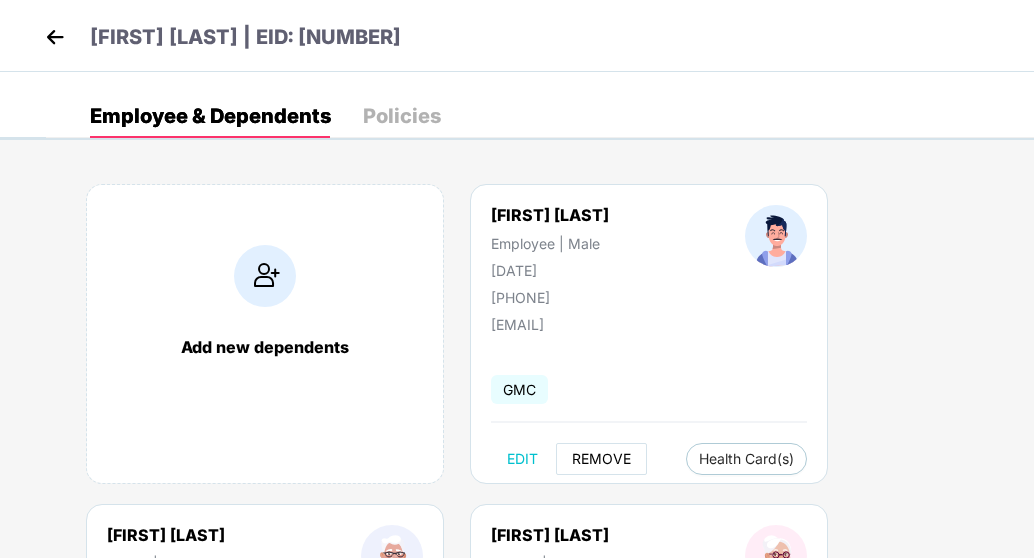 click on "REMOVE" at bounding box center (601, 459) 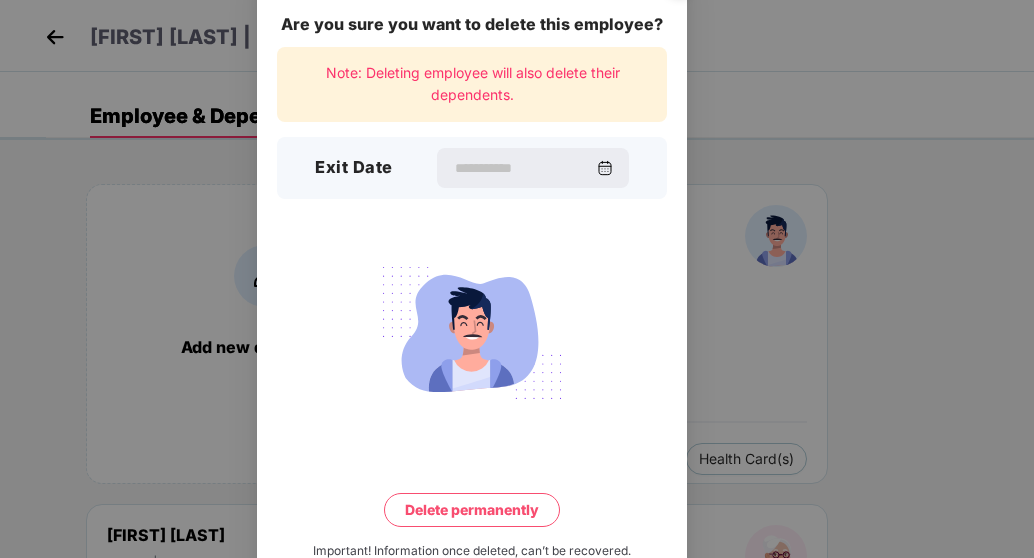 scroll, scrollTop: 0, scrollLeft: 0, axis: both 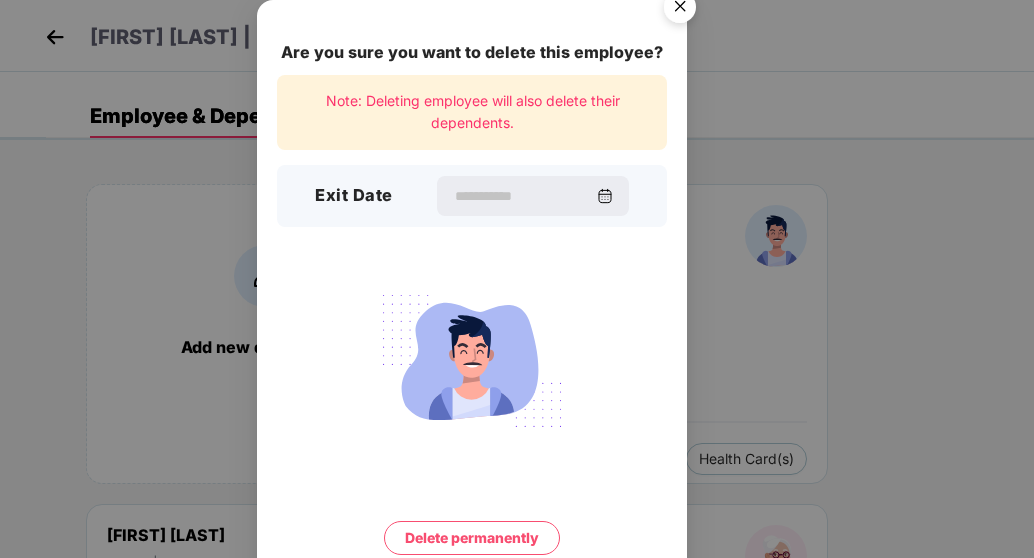 click at bounding box center (680, 10) 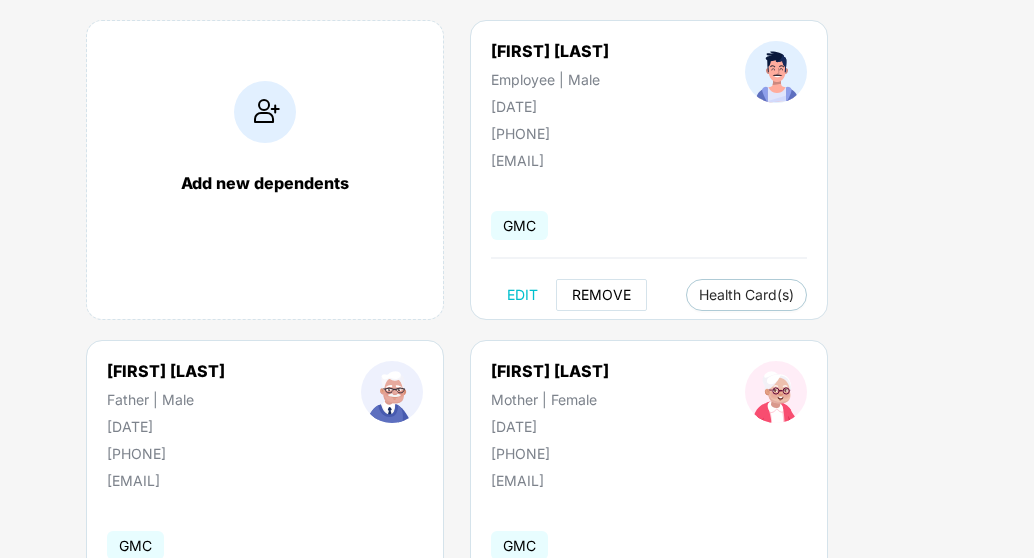 scroll, scrollTop: 296, scrollLeft: 0, axis: vertical 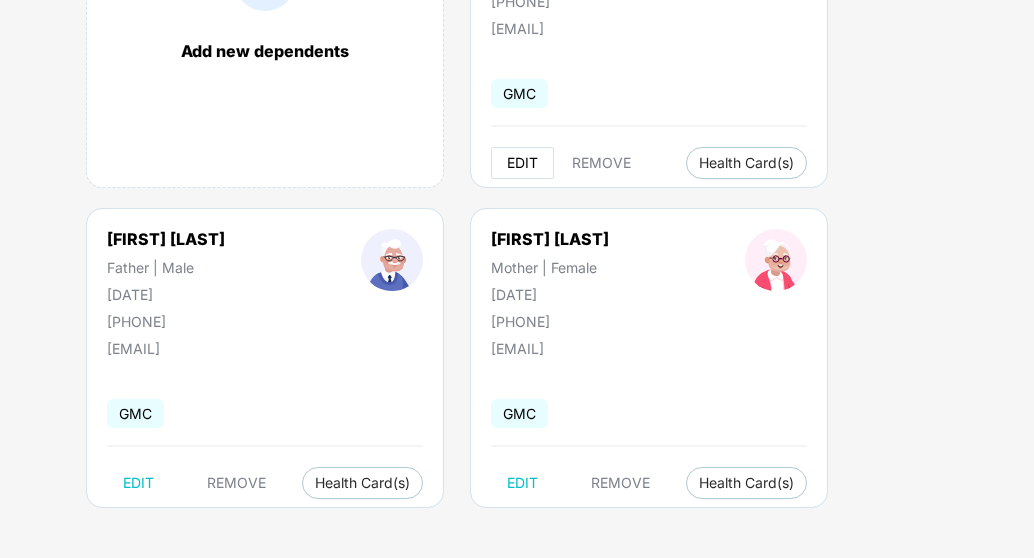 click on "EDIT" at bounding box center (522, 163) 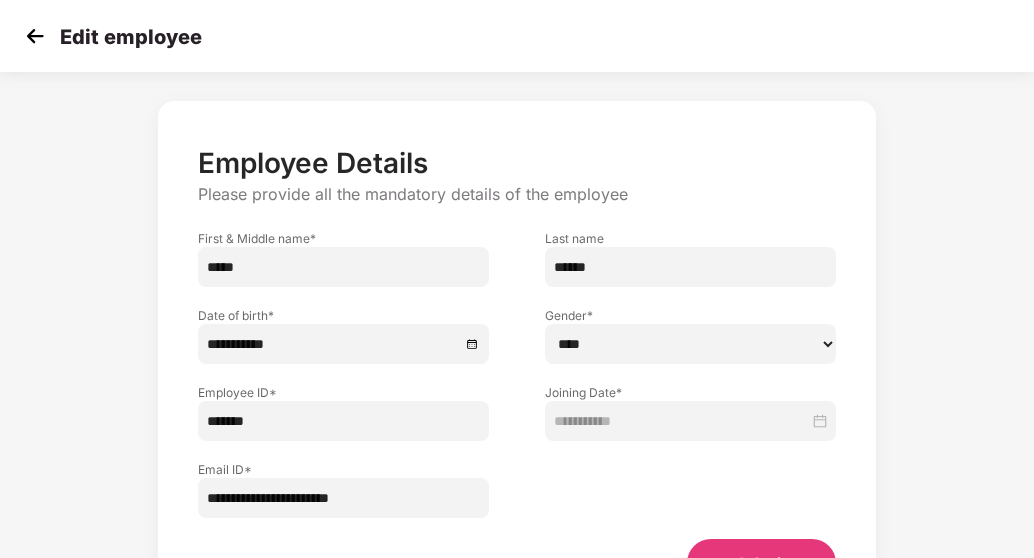 scroll, scrollTop: 0, scrollLeft: 0, axis: both 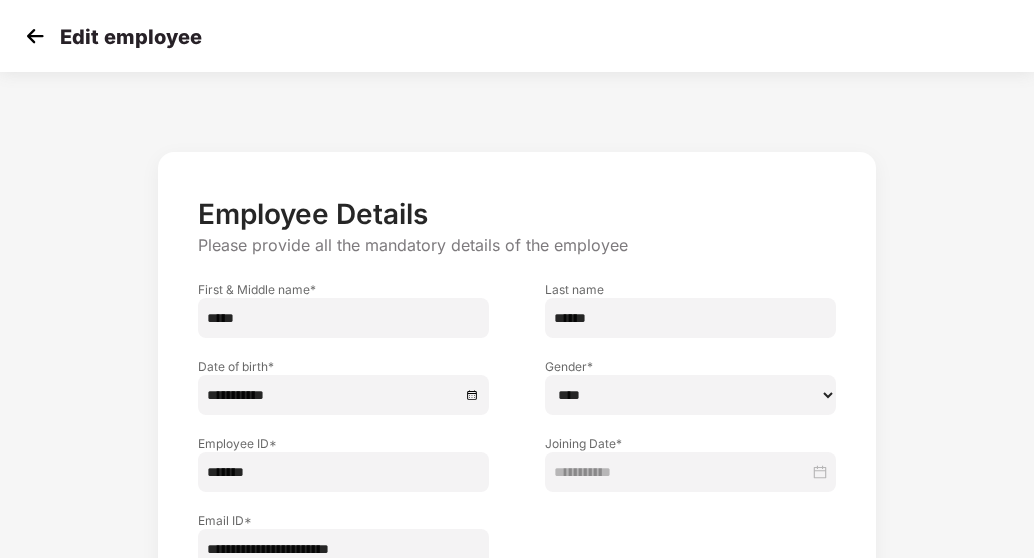 click at bounding box center (35, 36) 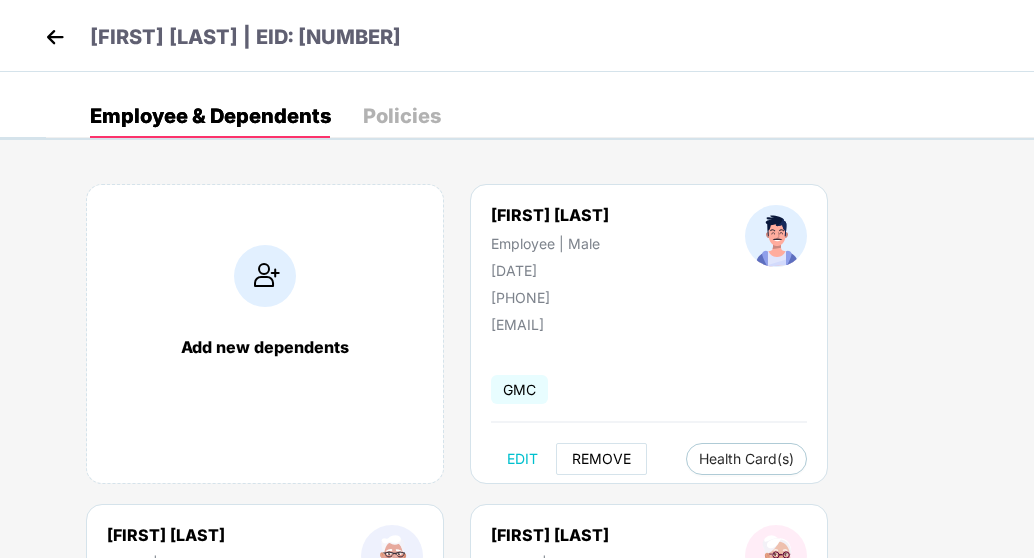 click on "REMOVE" at bounding box center (601, 459) 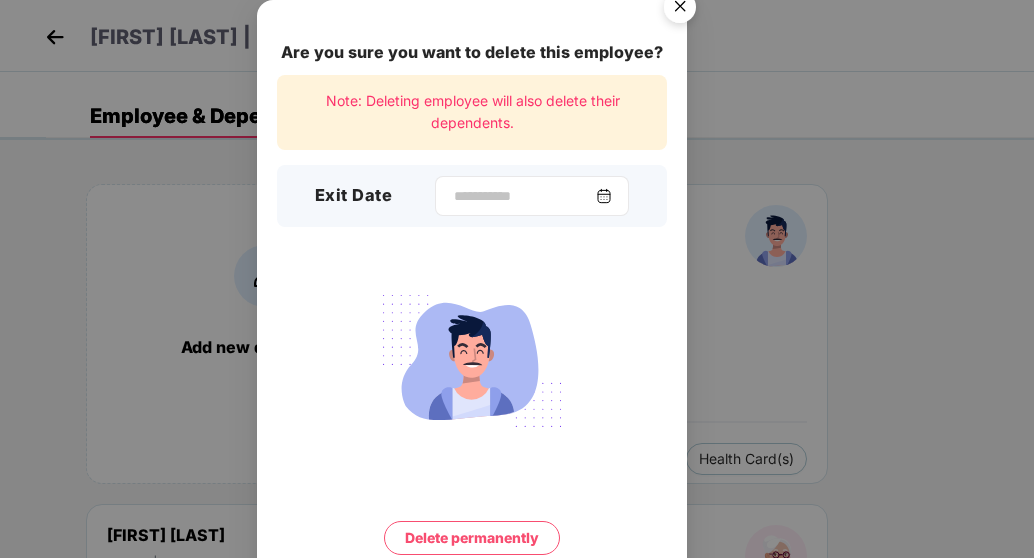 click at bounding box center (604, 196) 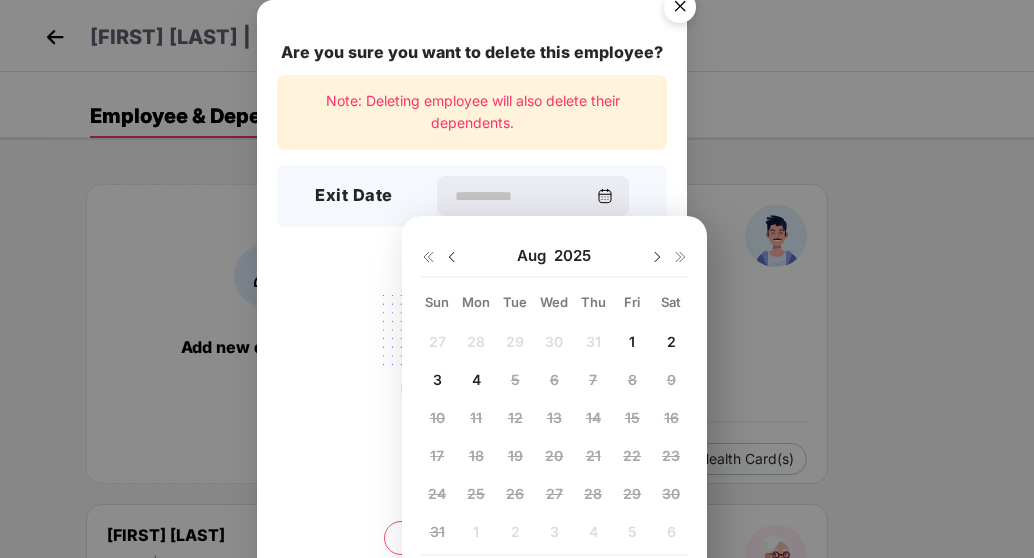 click on "1" at bounding box center [632, 341] 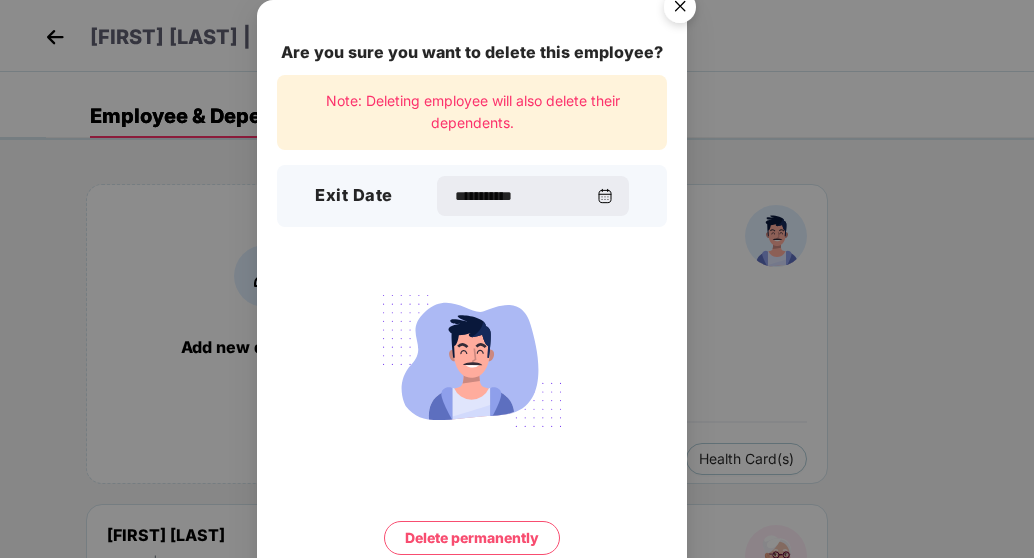 click on "Delete permanently" at bounding box center [472, 538] 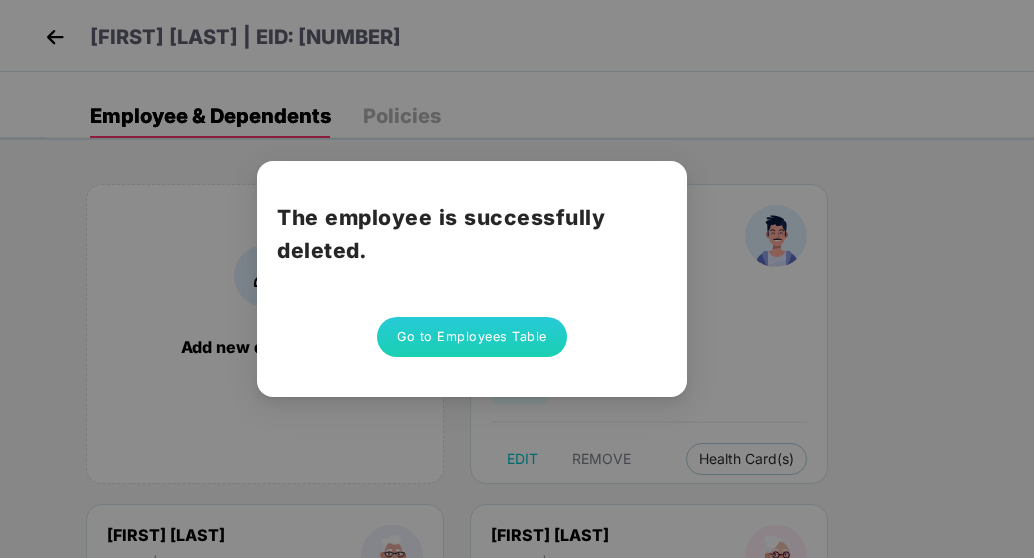 click on "The employee is successfully deleted. Go to Employees Table" at bounding box center (517, 279) 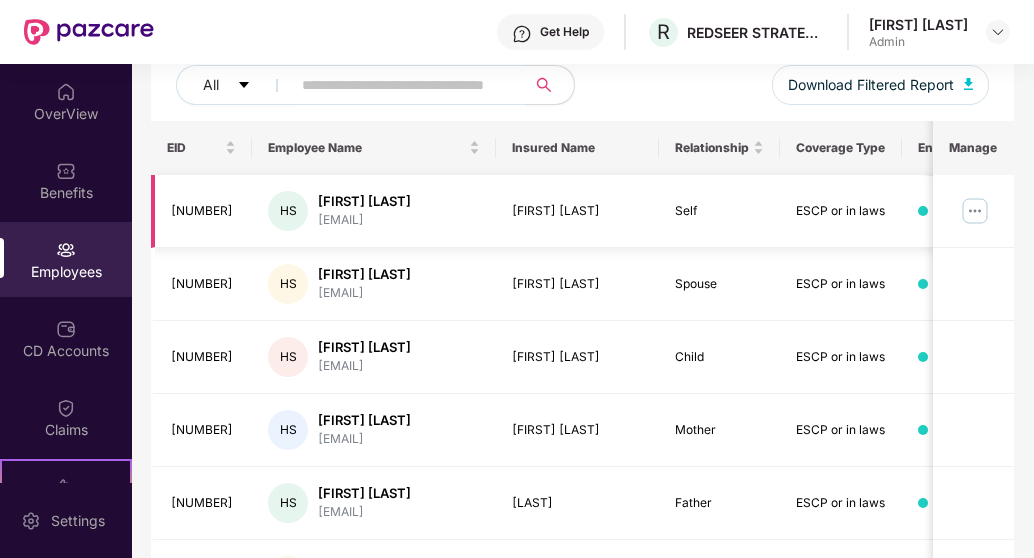 scroll, scrollTop: 0, scrollLeft: 0, axis: both 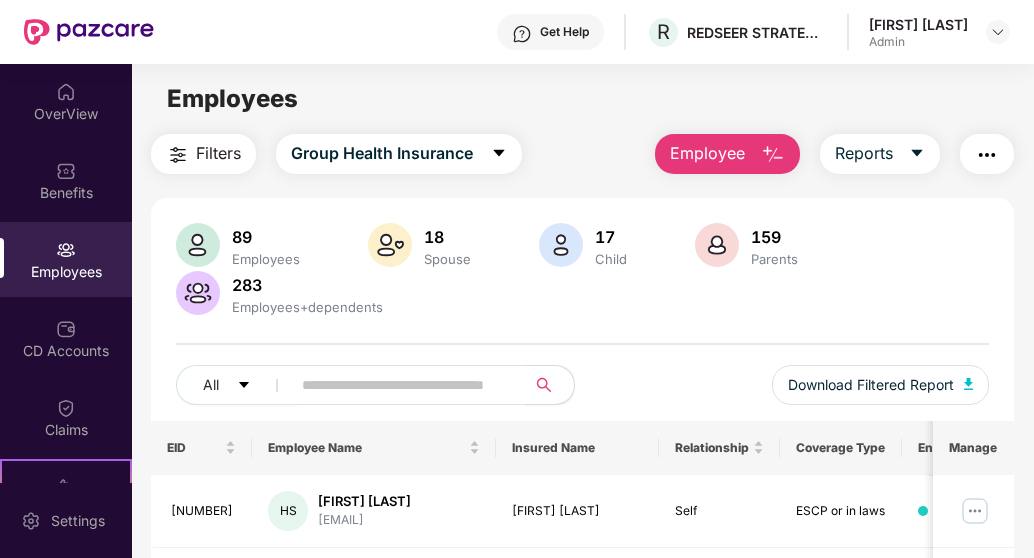 click on "Employee" at bounding box center (727, 154) 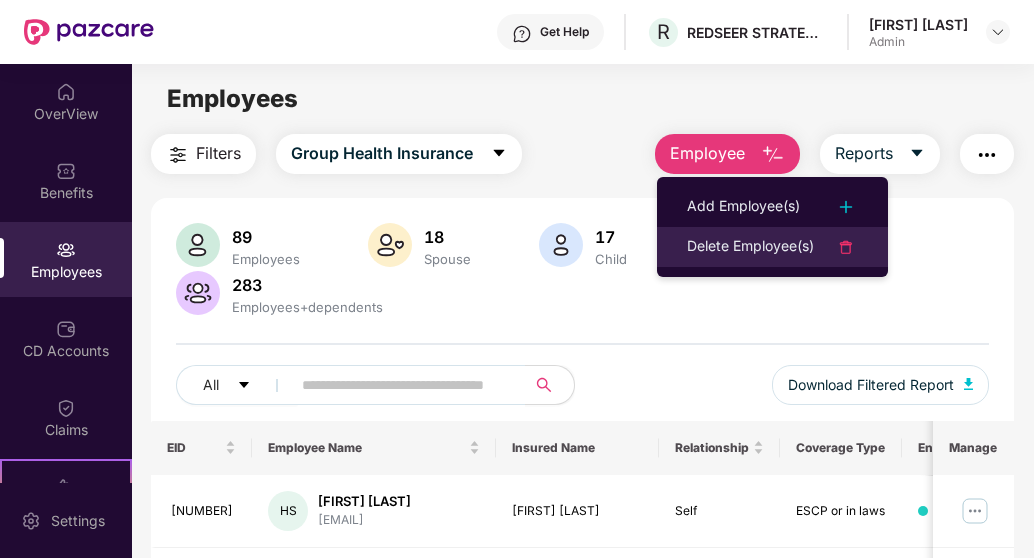 click on "Delete Employee(s)" at bounding box center [750, 247] 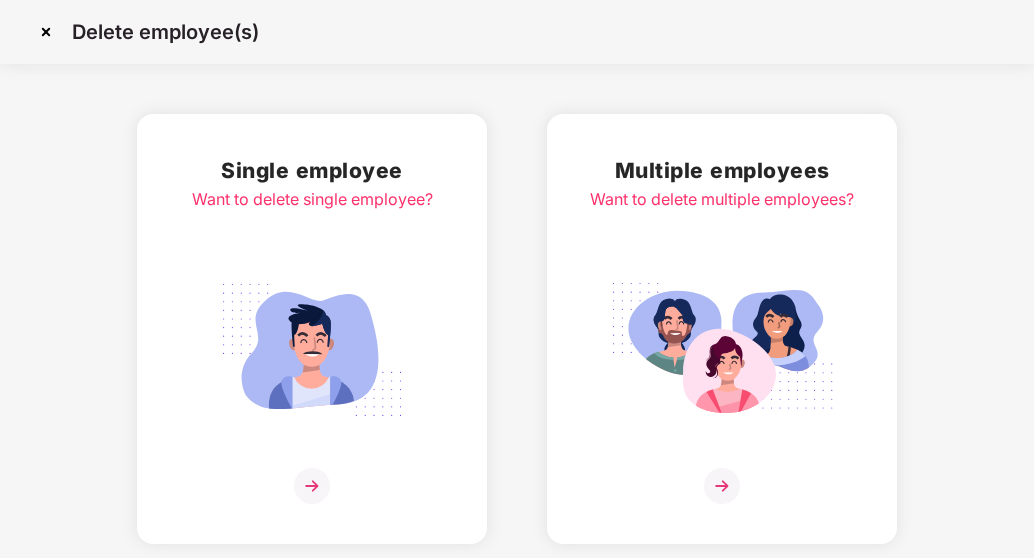 click at bounding box center (312, 350) 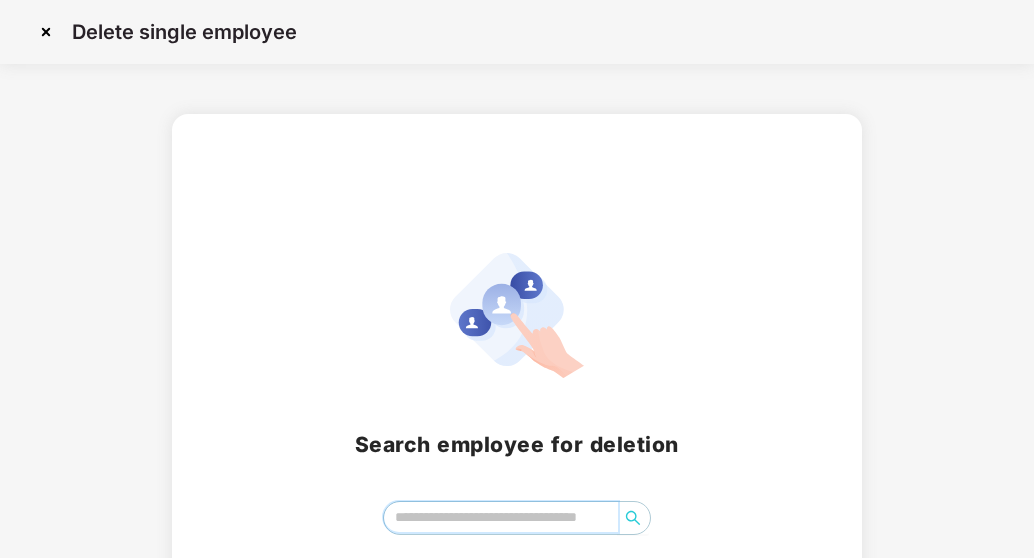 click at bounding box center (500, 517) 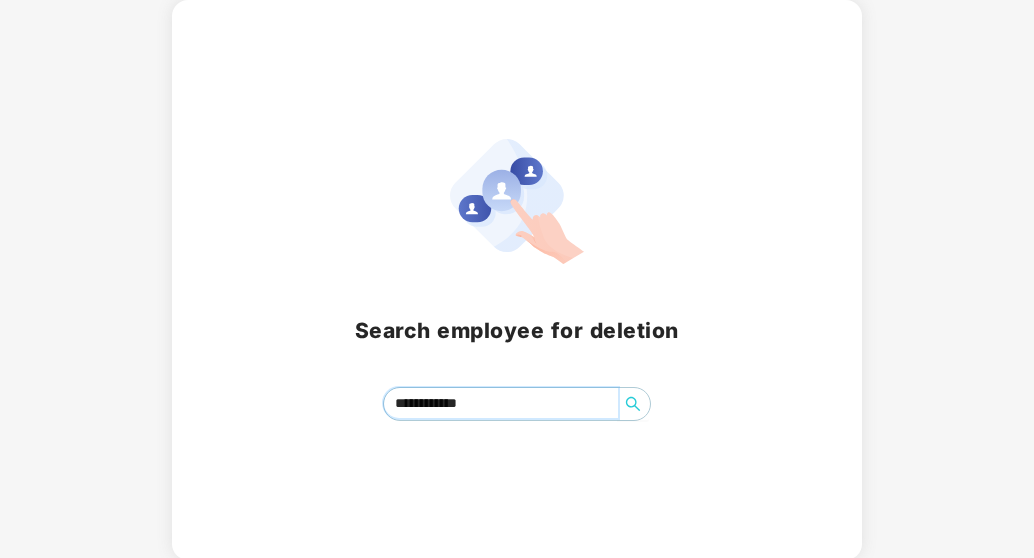scroll, scrollTop: 116, scrollLeft: 0, axis: vertical 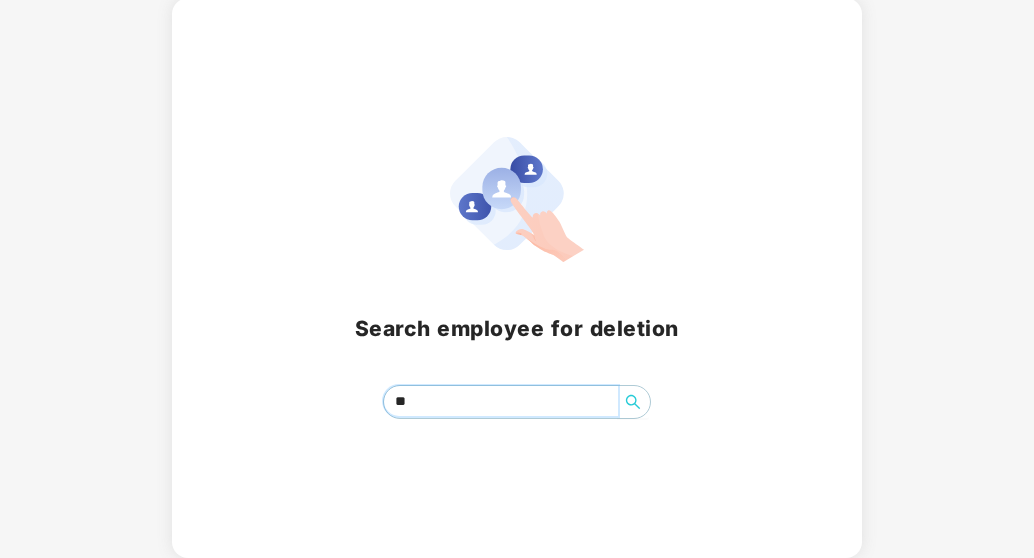 type on "*" 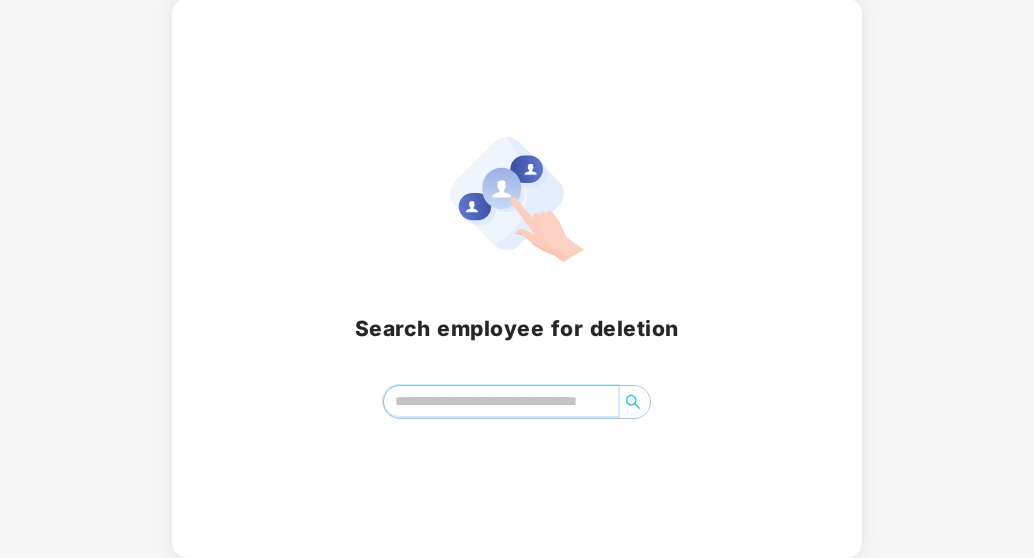 click at bounding box center [500, 401] 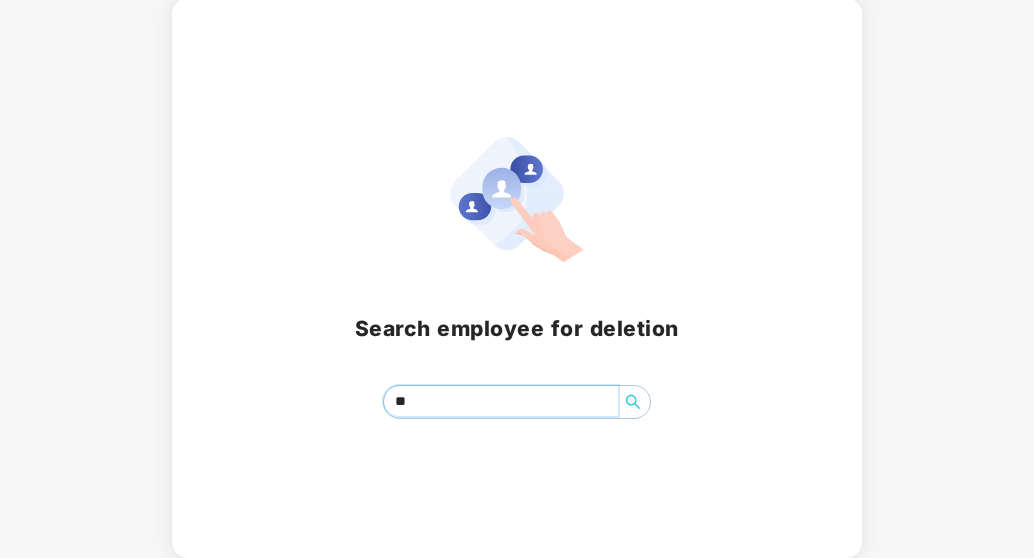 type on "*" 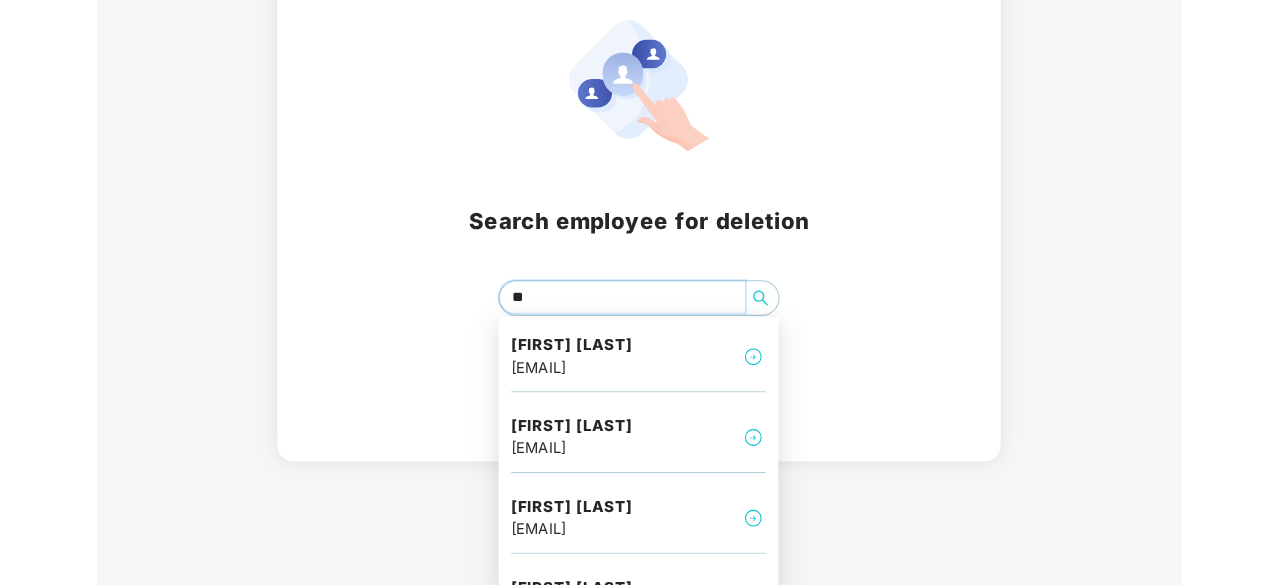 scroll, scrollTop: 206, scrollLeft: 0, axis: vertical 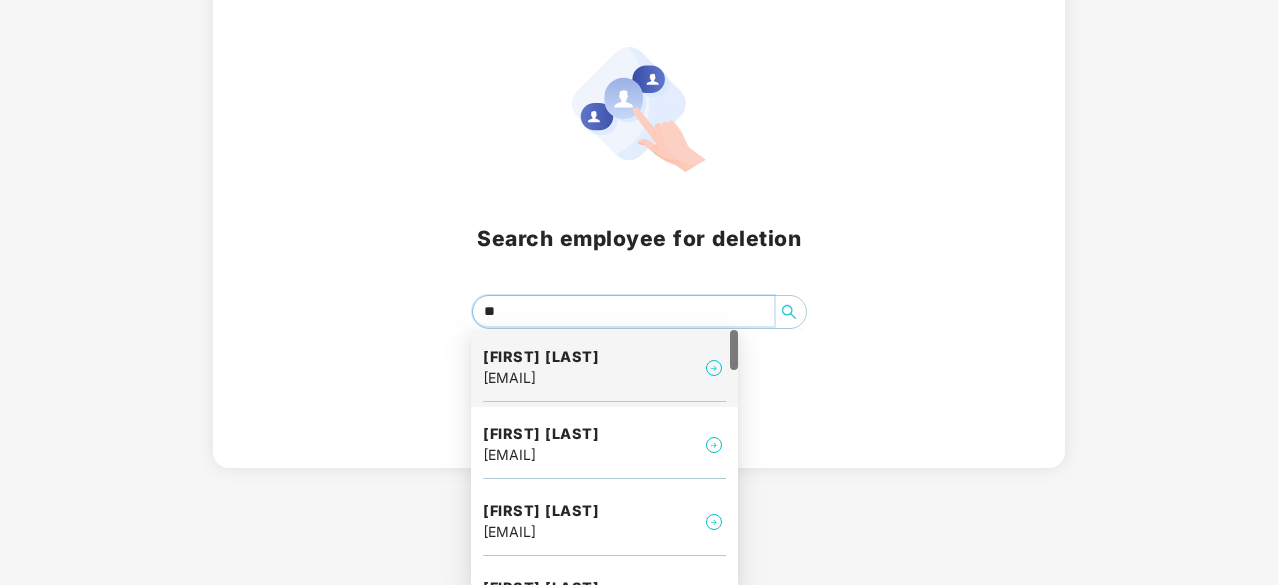 type on "*" 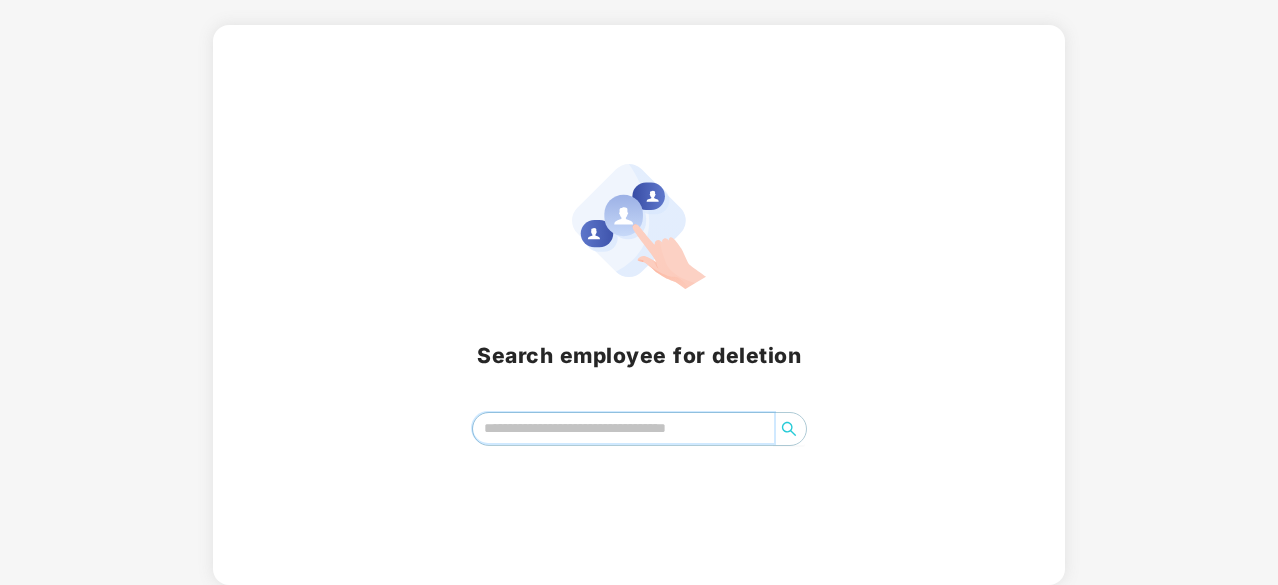 scroll, scrollTop: 88, scrollLeft: 0, axis: vertical 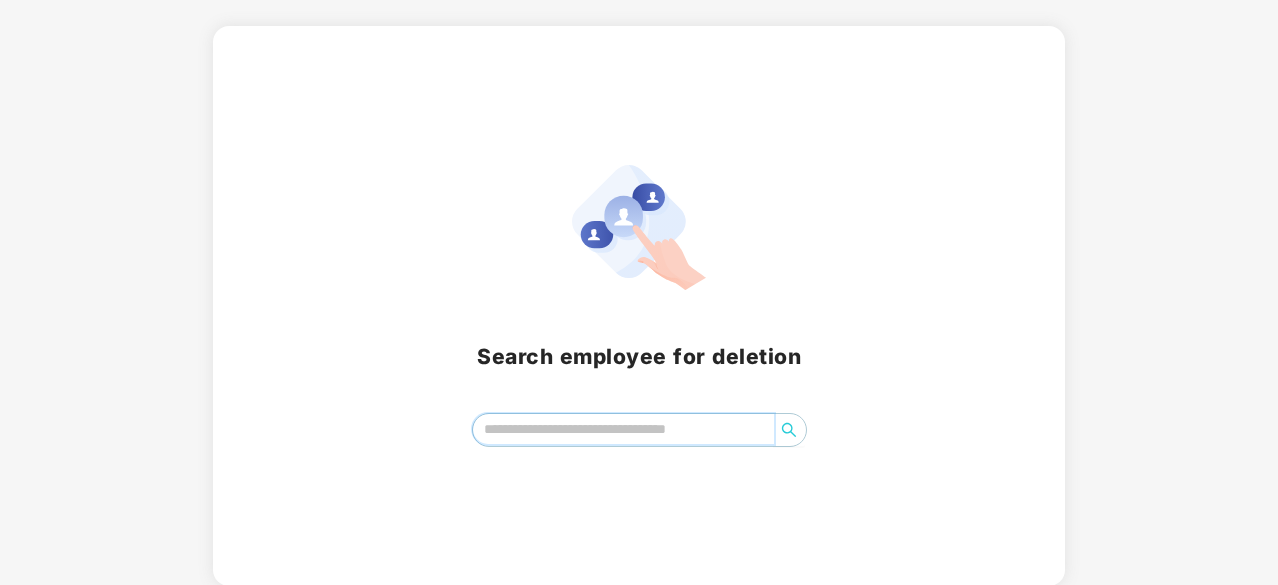 click at bounding box center (623, 429) 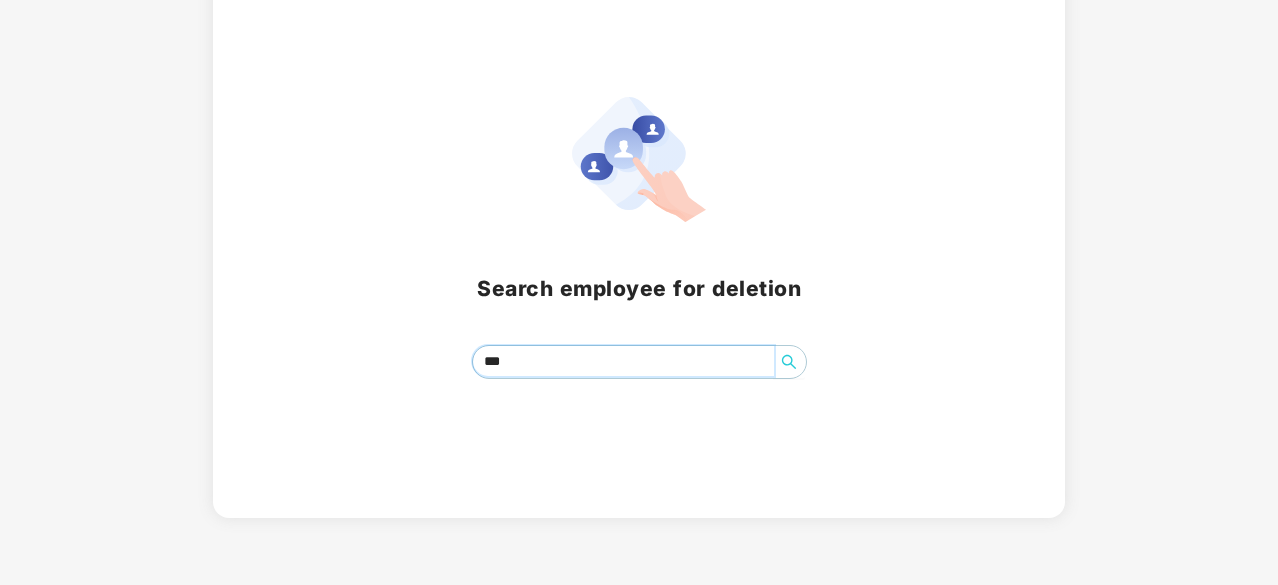 scroll, scrollTop: 88, scrollLeft: 0, axis: vertical 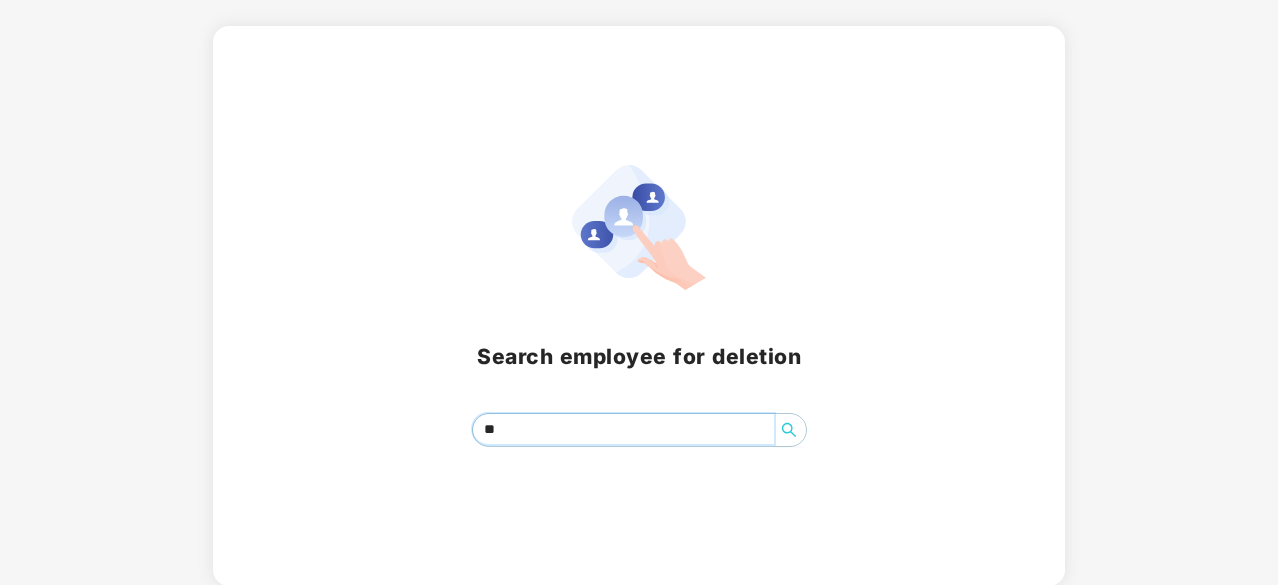 type on "*" 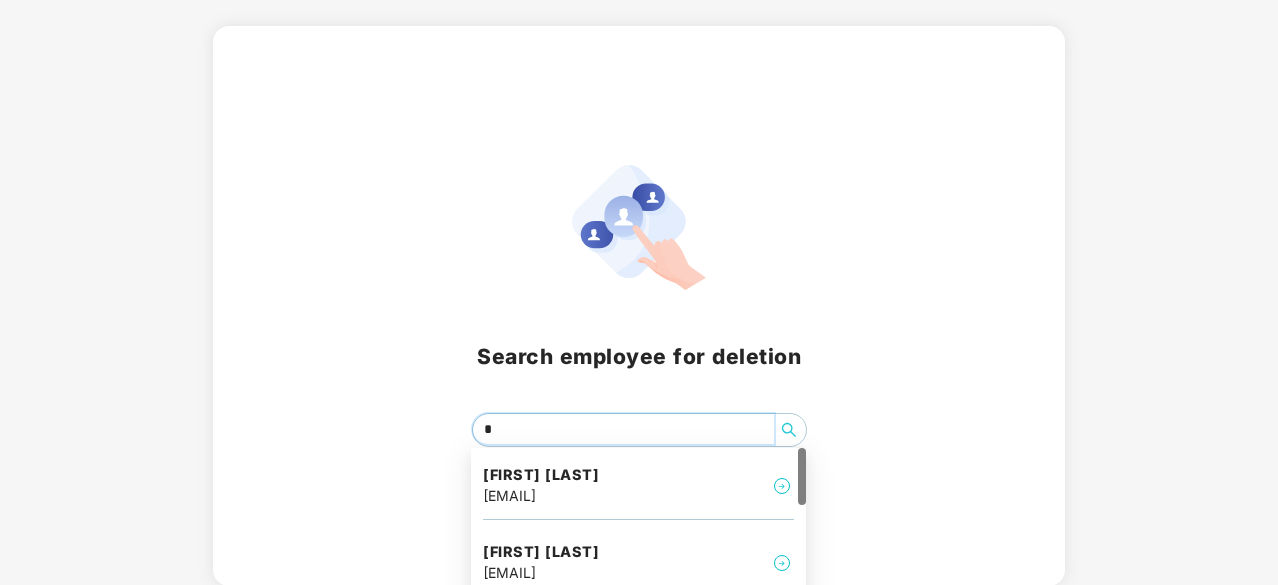 scroll, scrollTop: 206, scrollLeft: 0, axis: vertical 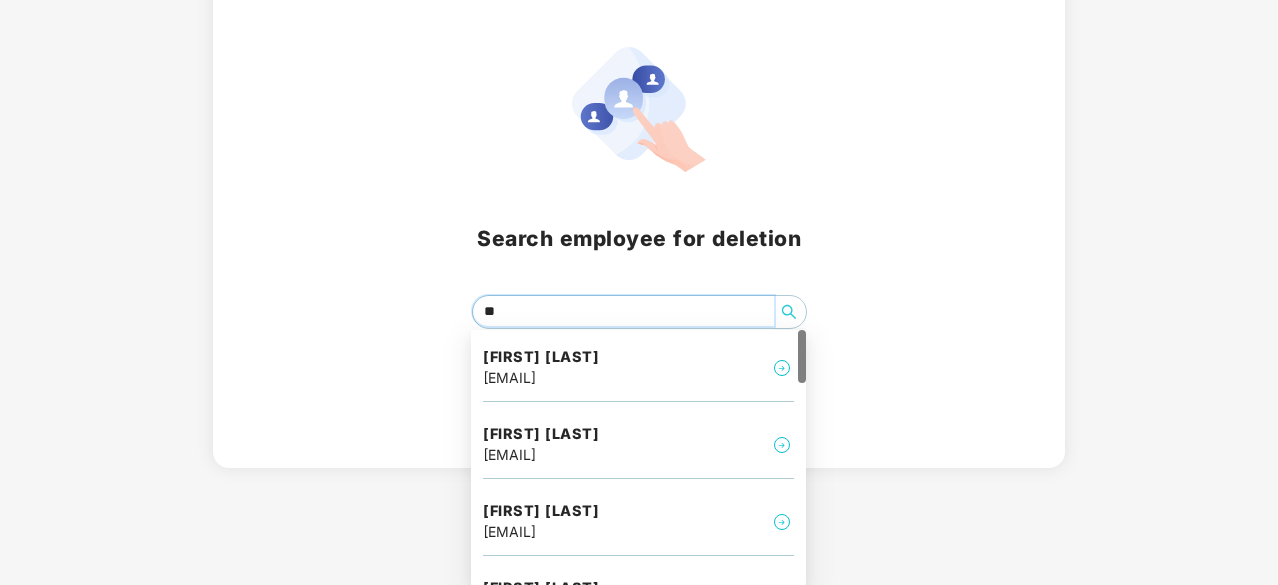 type on "*" 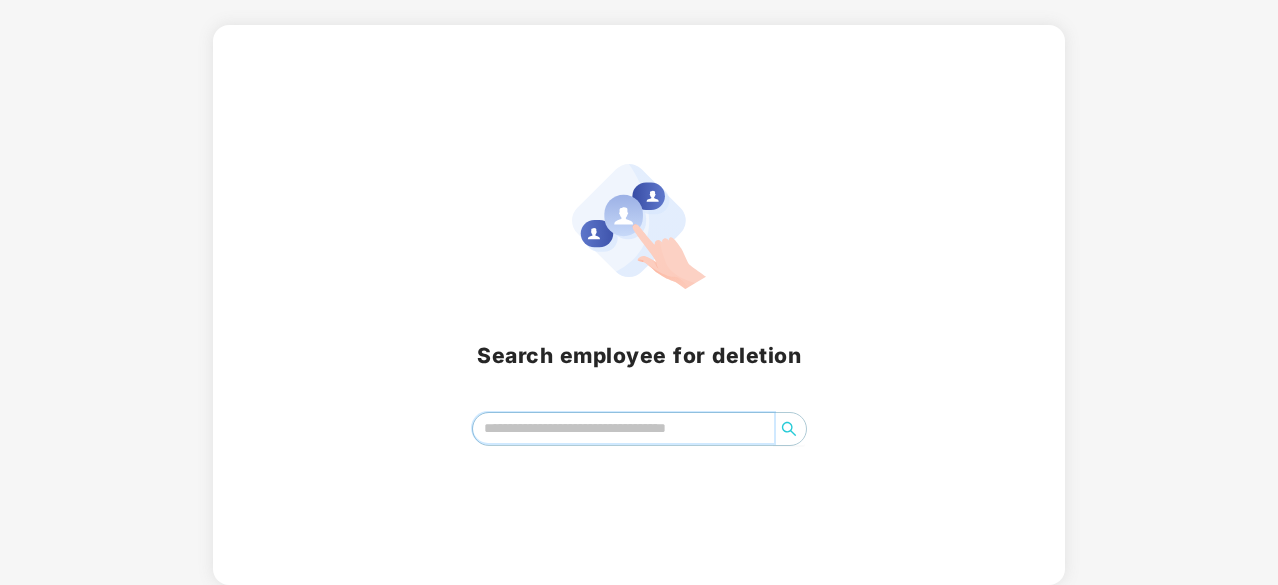 scroll, scrollTop: 88, scrollLeft: 0, axis: vertical 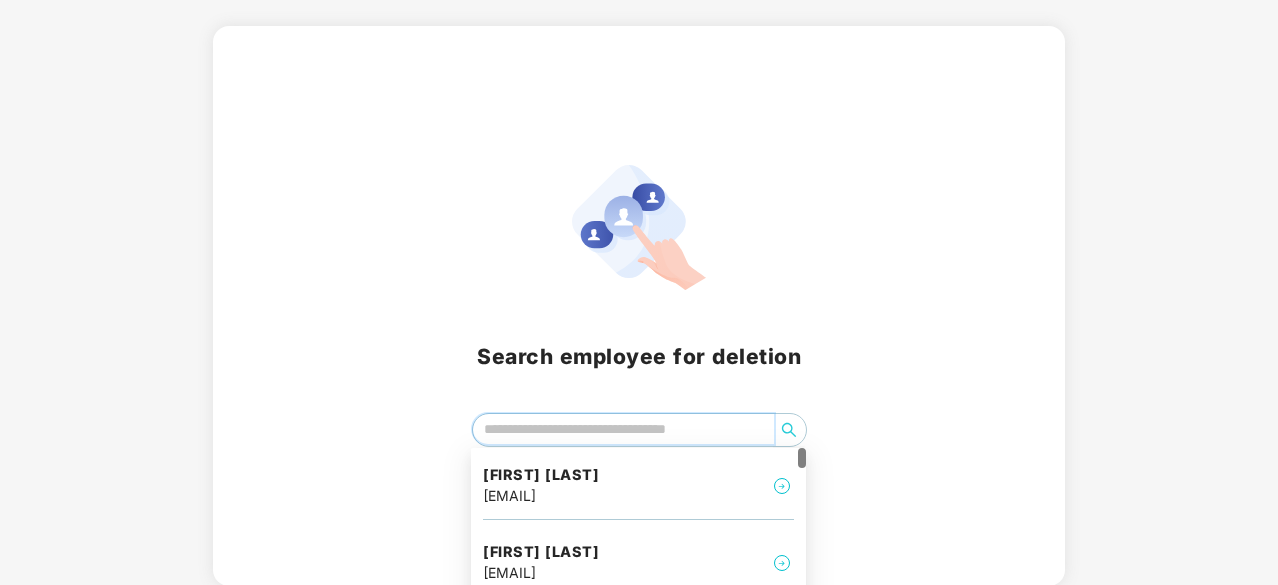 click at bounding box center [623, 429] 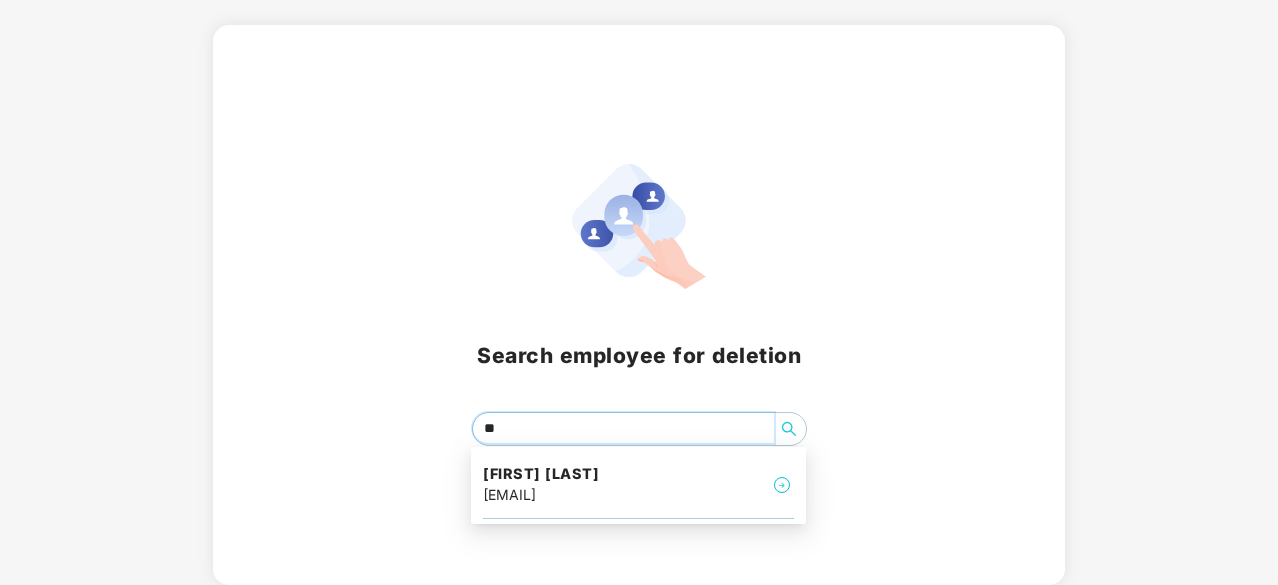 scroll, scrollTop: 88, scrollLeft: 0, axis: vertical 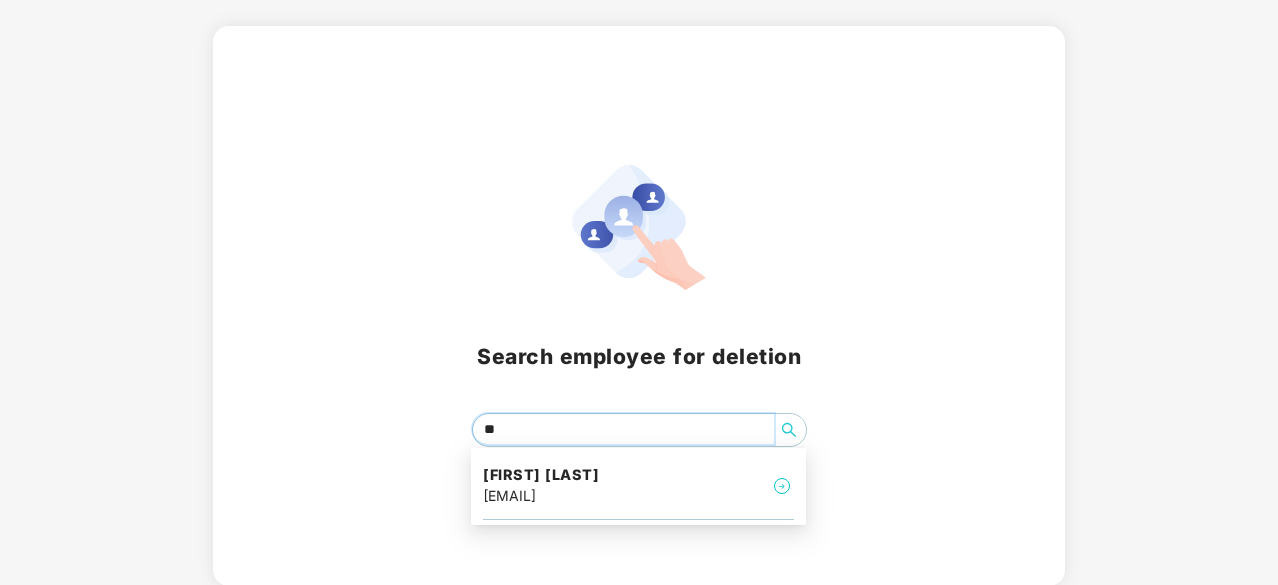type on "*" 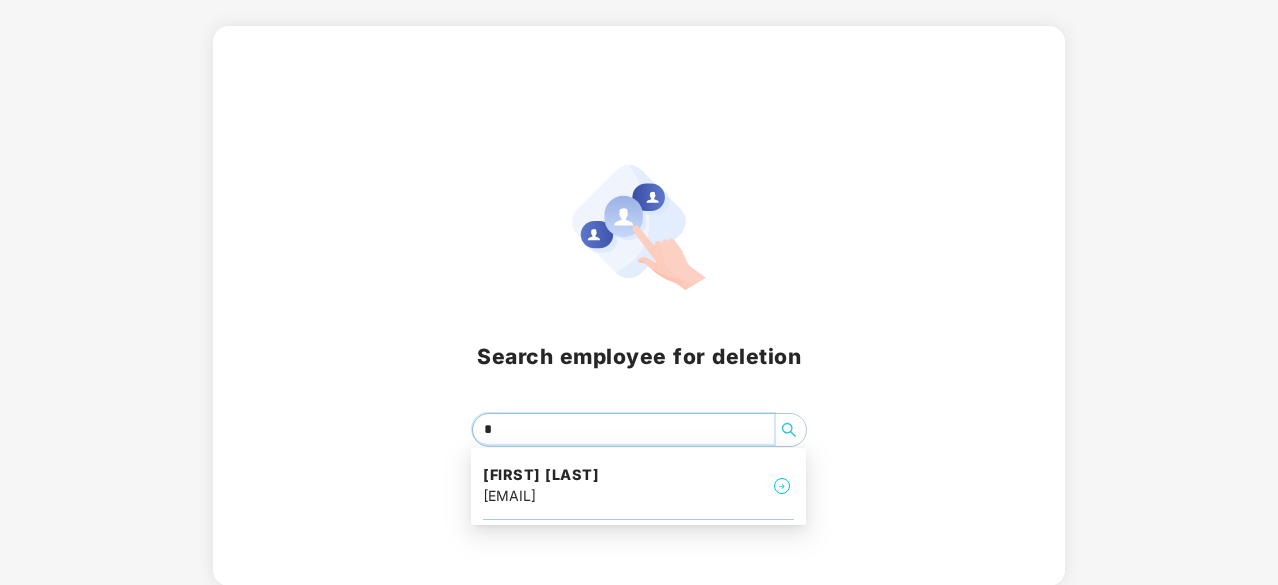 scroll, scrollTop: 206, scrollLeft: 0, axis: vertical 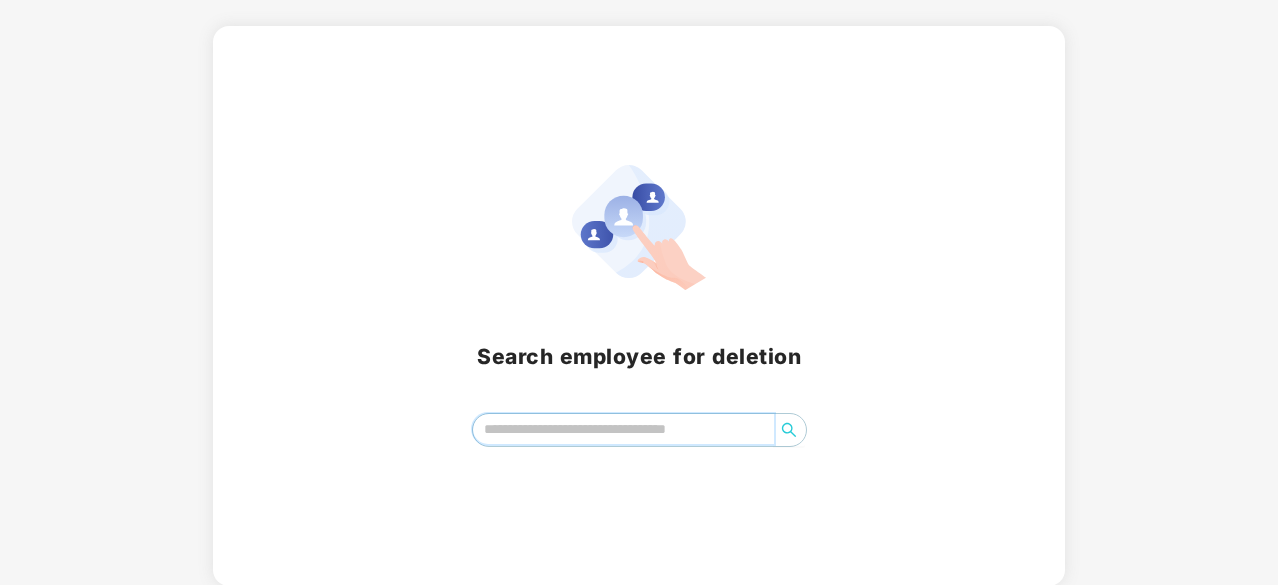click at bounding box center (623, 429) 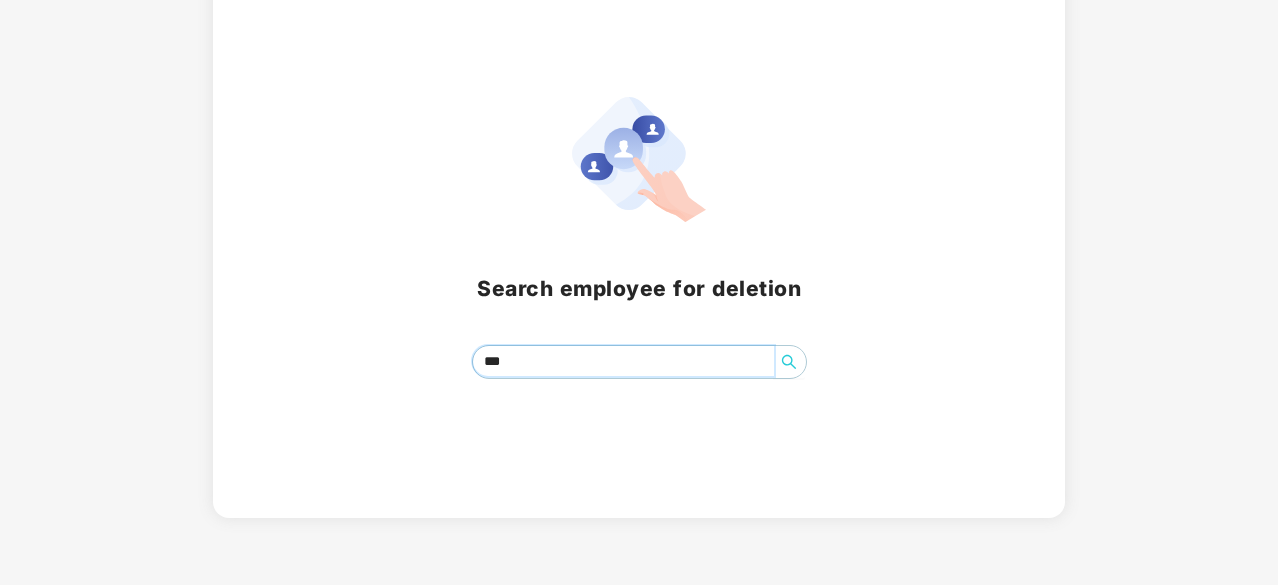 scroll, scrollTop: 88, scrollLeft: 0, axis: vertical 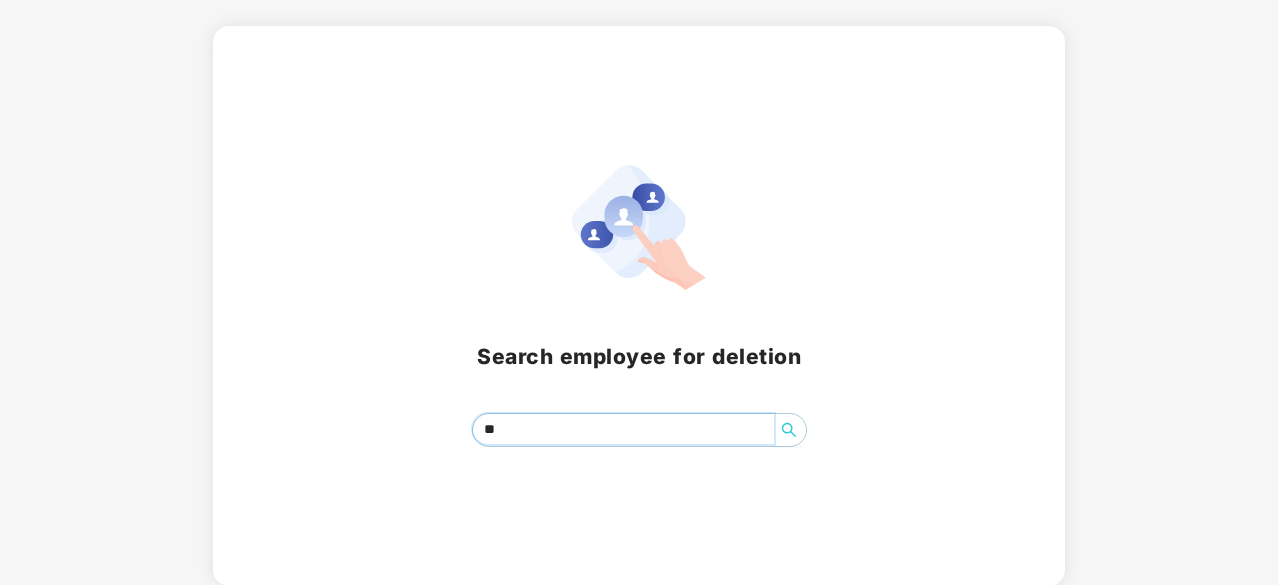 type on "*" 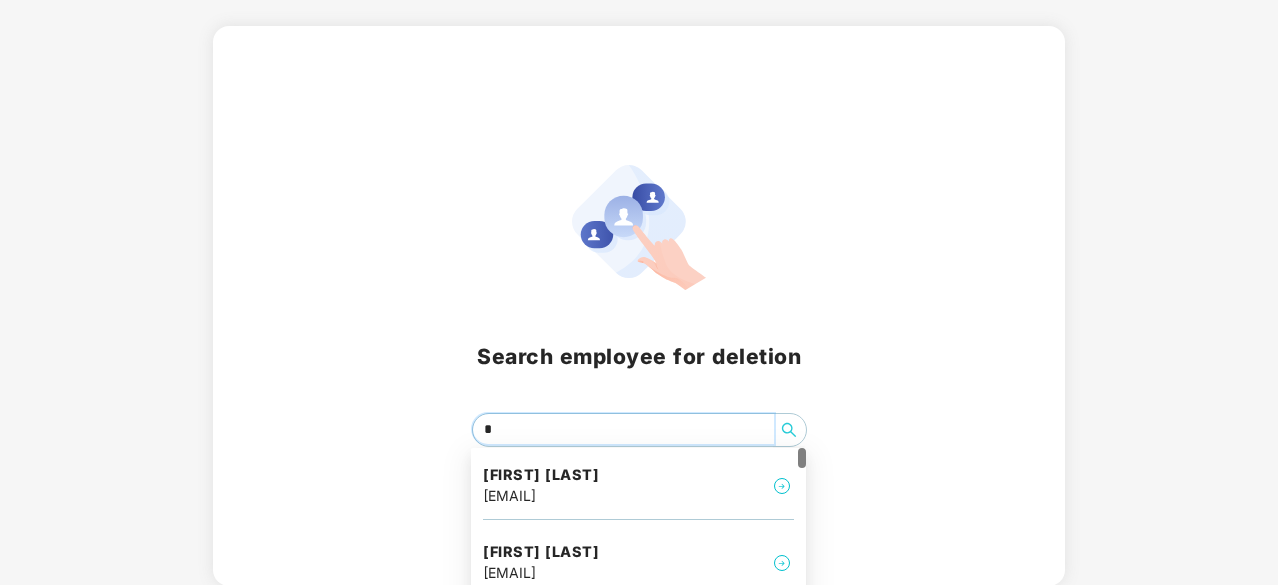 scroll, scrollTop: 206, scrollLeft: 0, axis: vertical 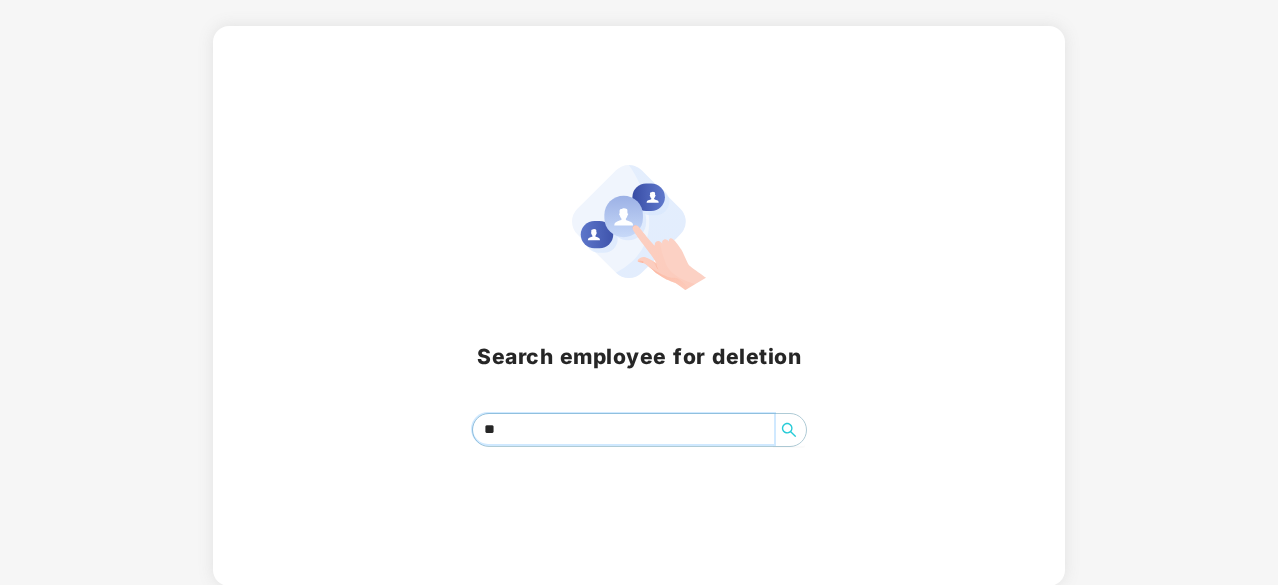 type on "*" 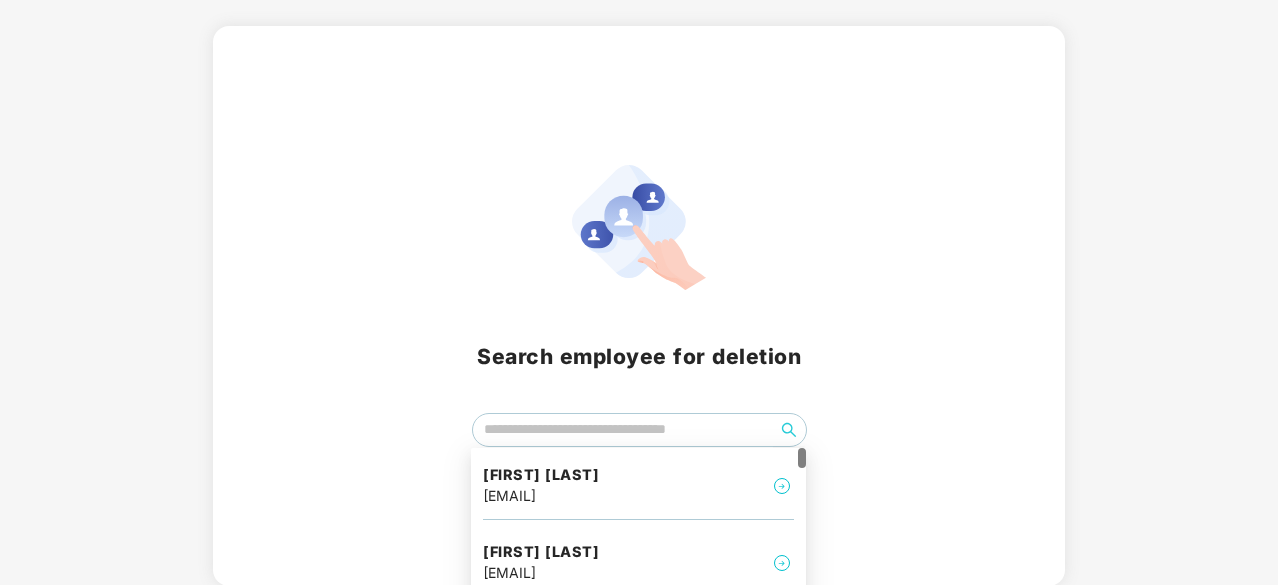 scroll, scrollTop: 206, scrollLeft: 0, axis: vertical 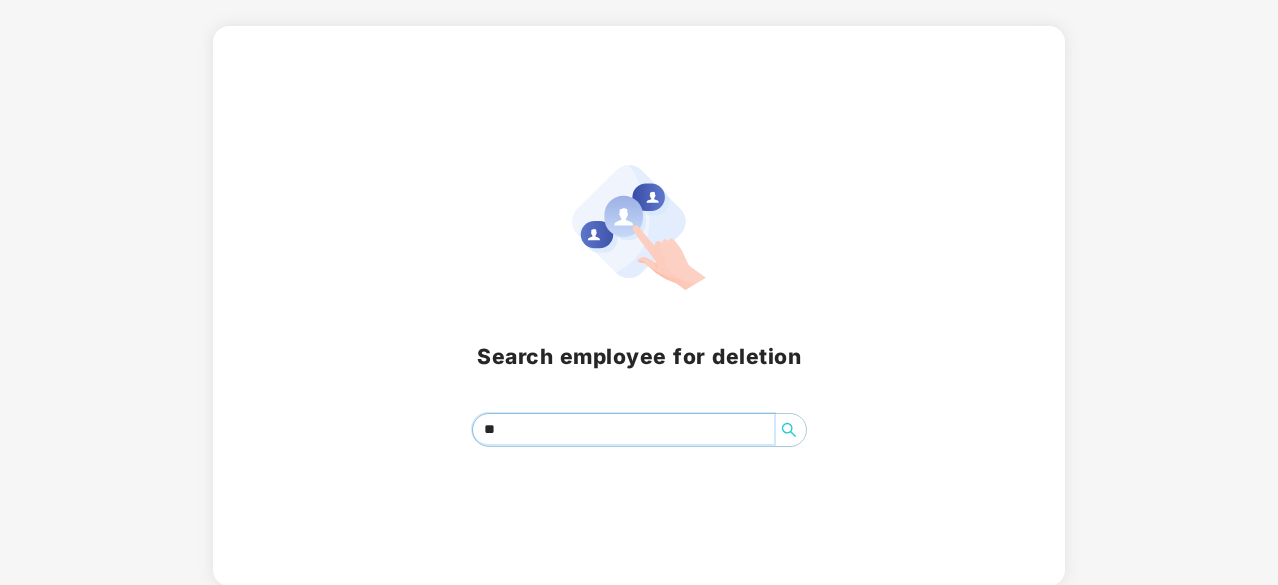 type on "*" 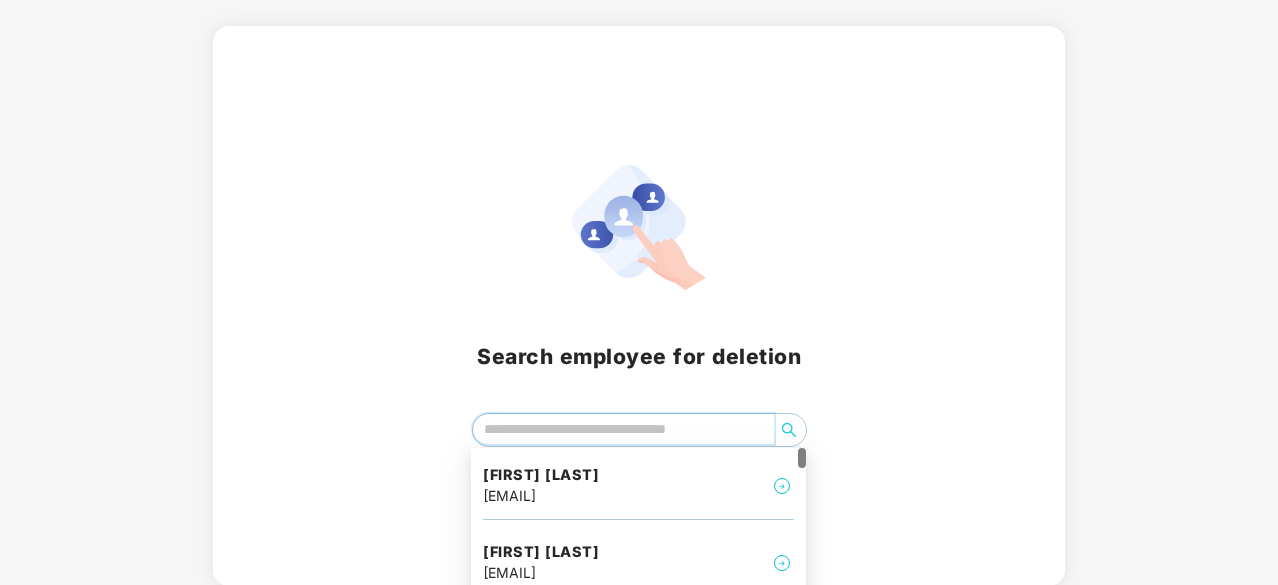 scroll, scrollTop: 206, scrollLeft: 0, axis: vertical 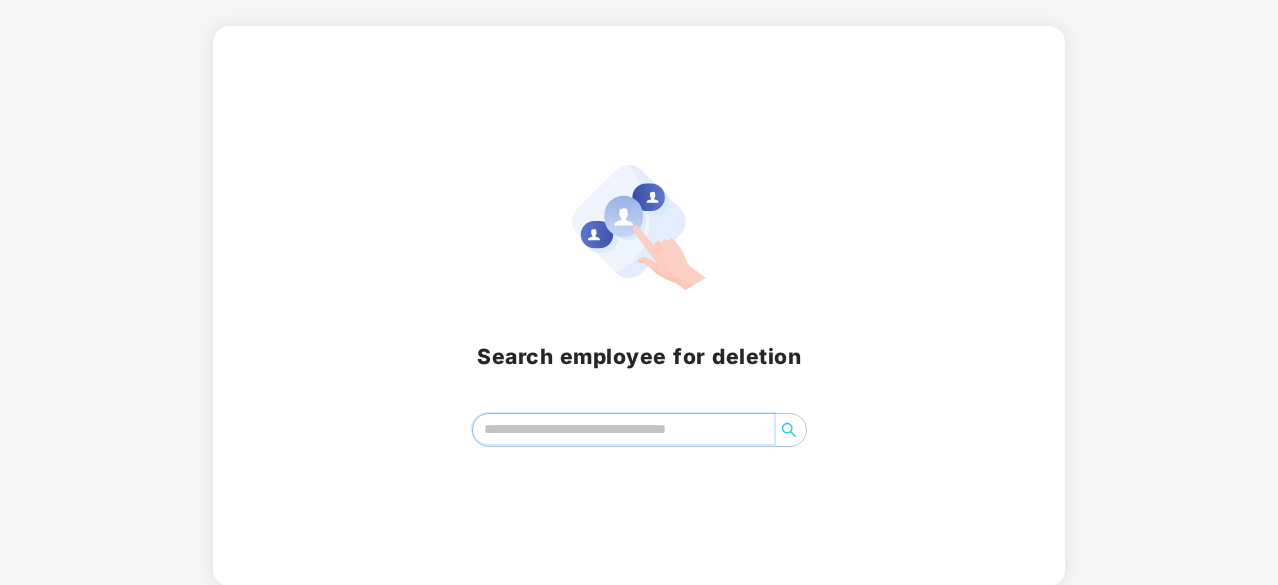 click at bounding box center [623, 429] 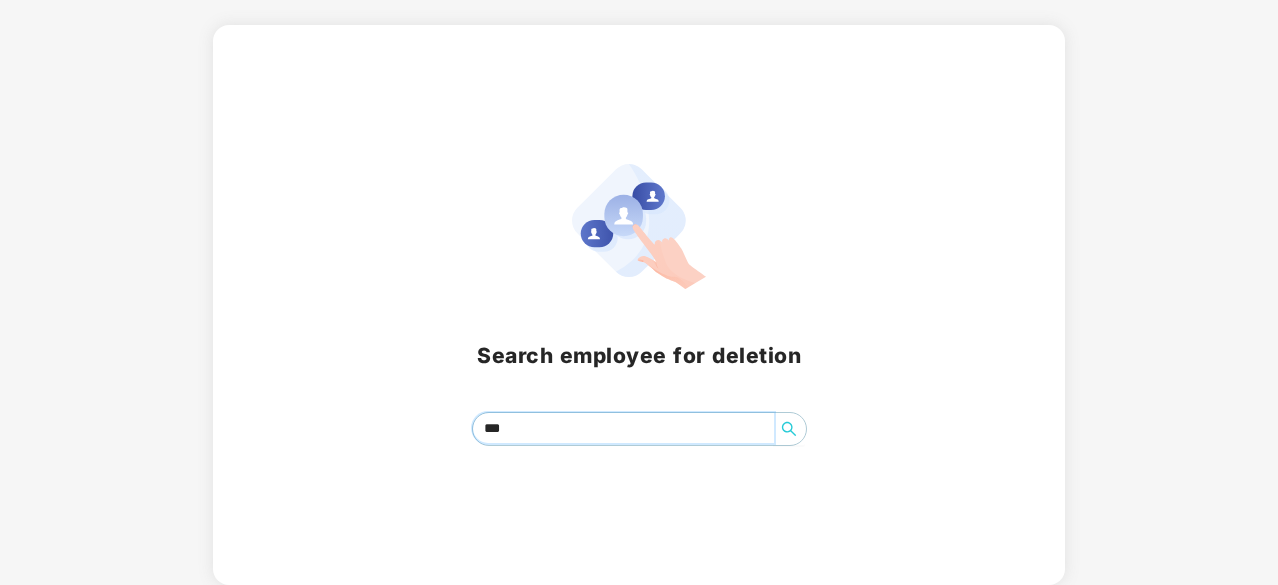 scroll, scrollTop: 88, scrollLeft: 0, axis: vertical 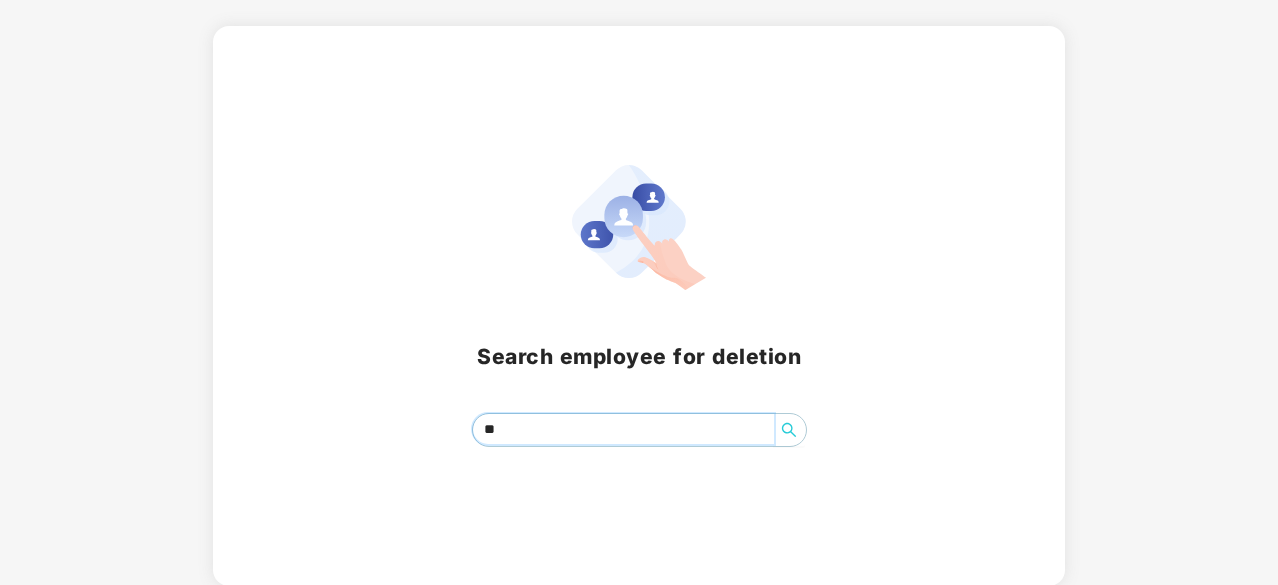 type on "*" 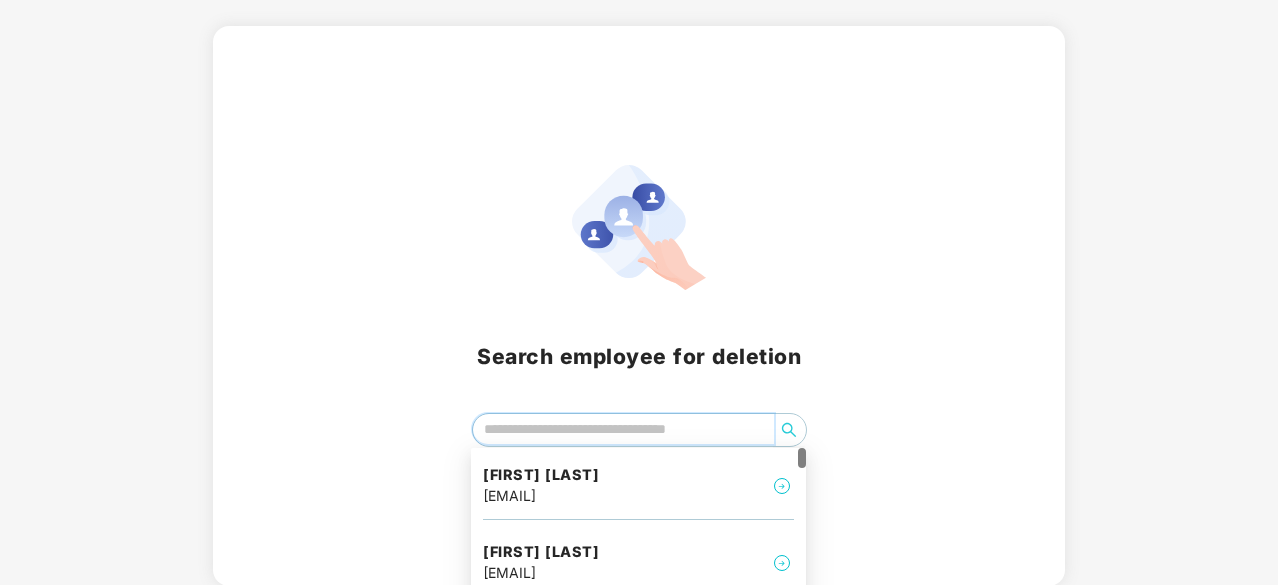 scroll, scrollTop: 206, scrollLeft: 0, axis: vertical 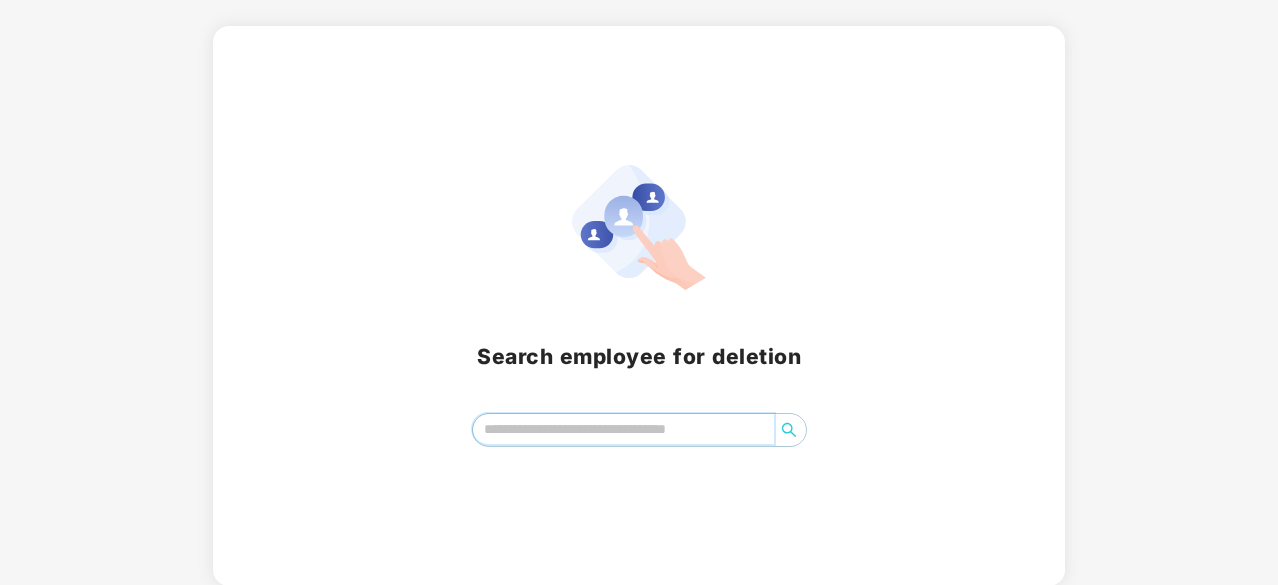 click at bounding box center [623, 429] 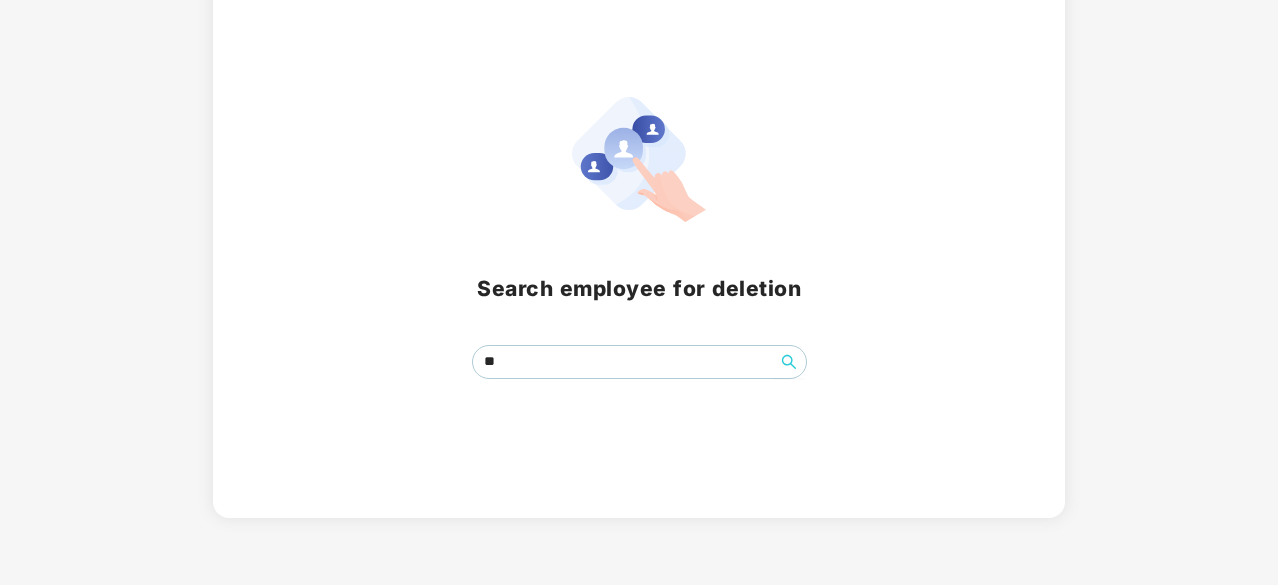 scroll, scrollTop: 206, scrollLeft: 0, axis: vertical 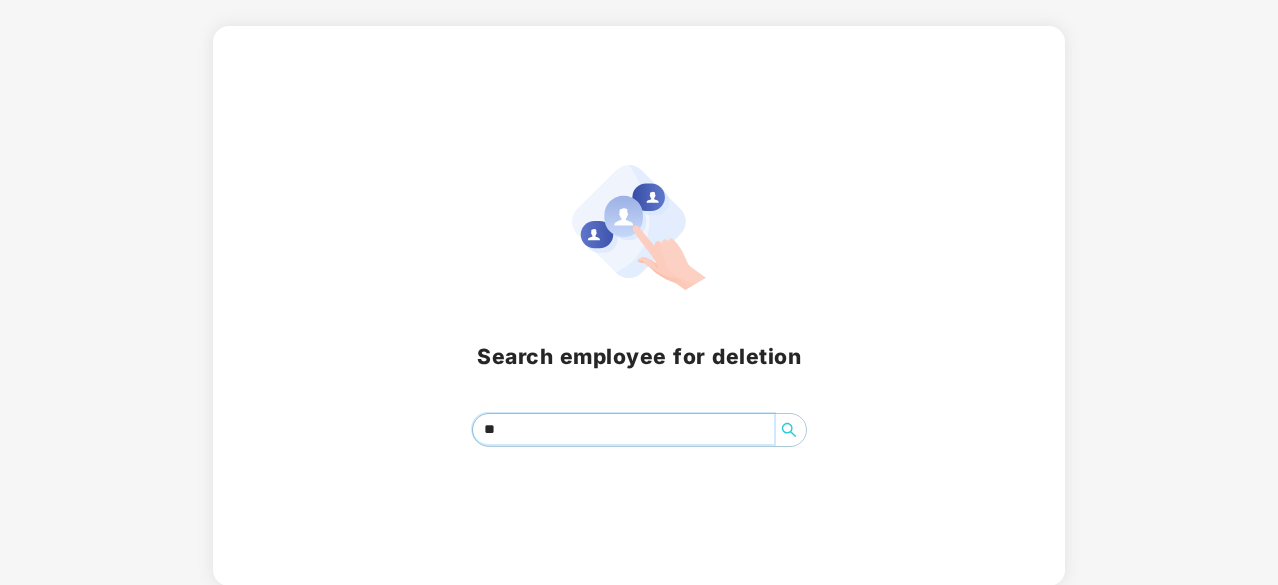 type on "*" 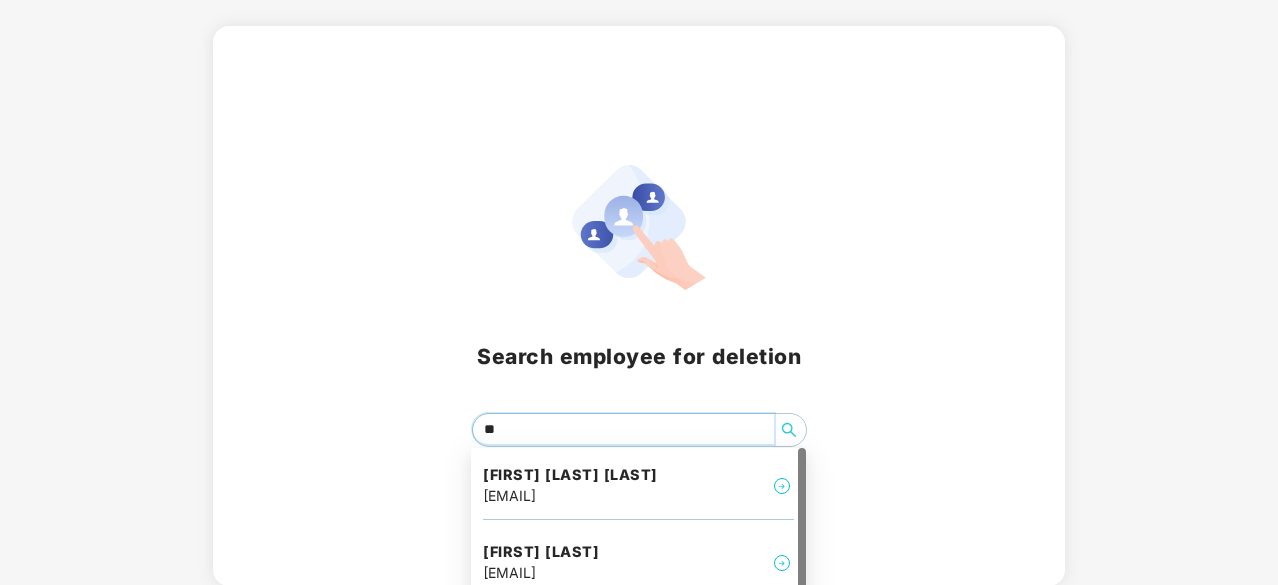 scroll, scrollTop: 206, scrollLeft: 0, axis: vertical 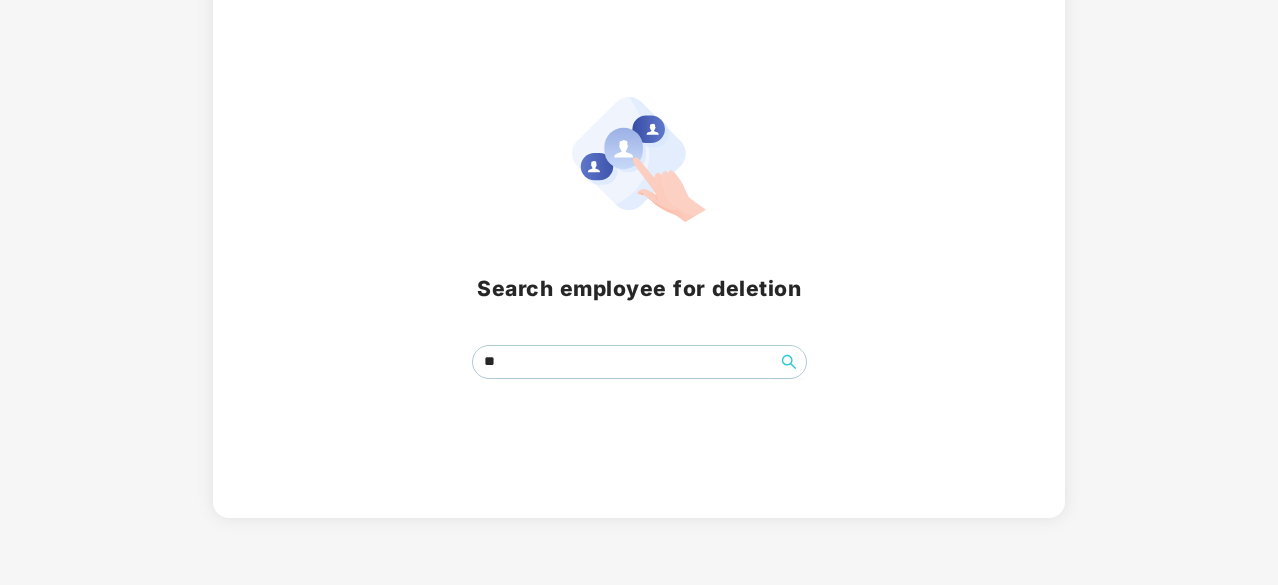 click on "Search employee for deletion **" at bounding box center (639, 238) 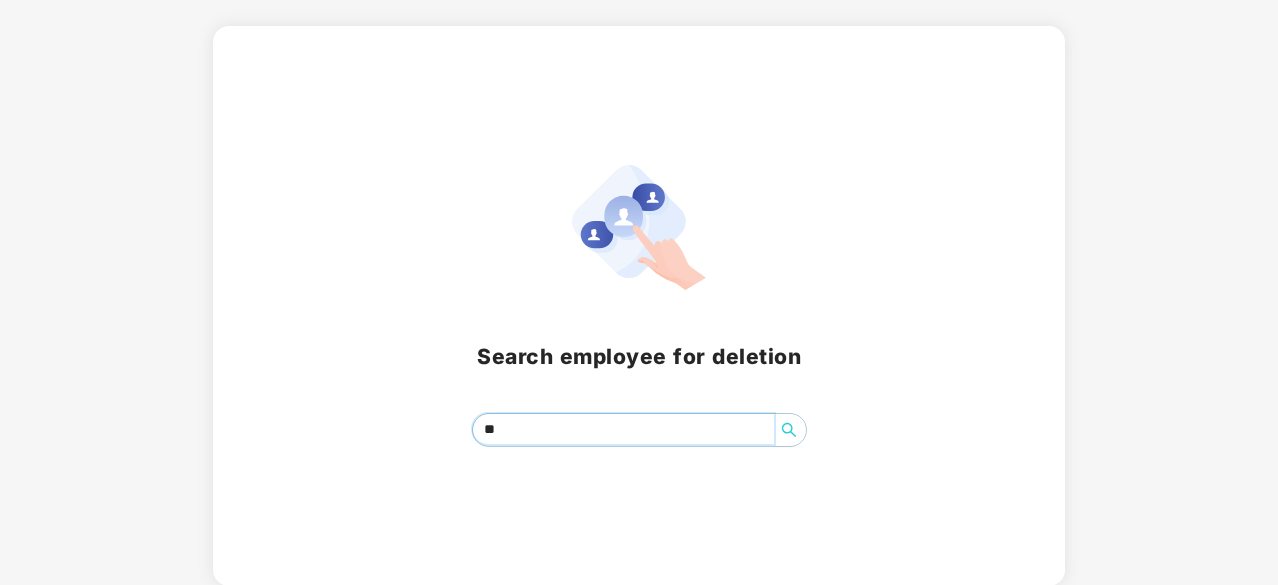 click on "**" at bounding box center (623, 429) 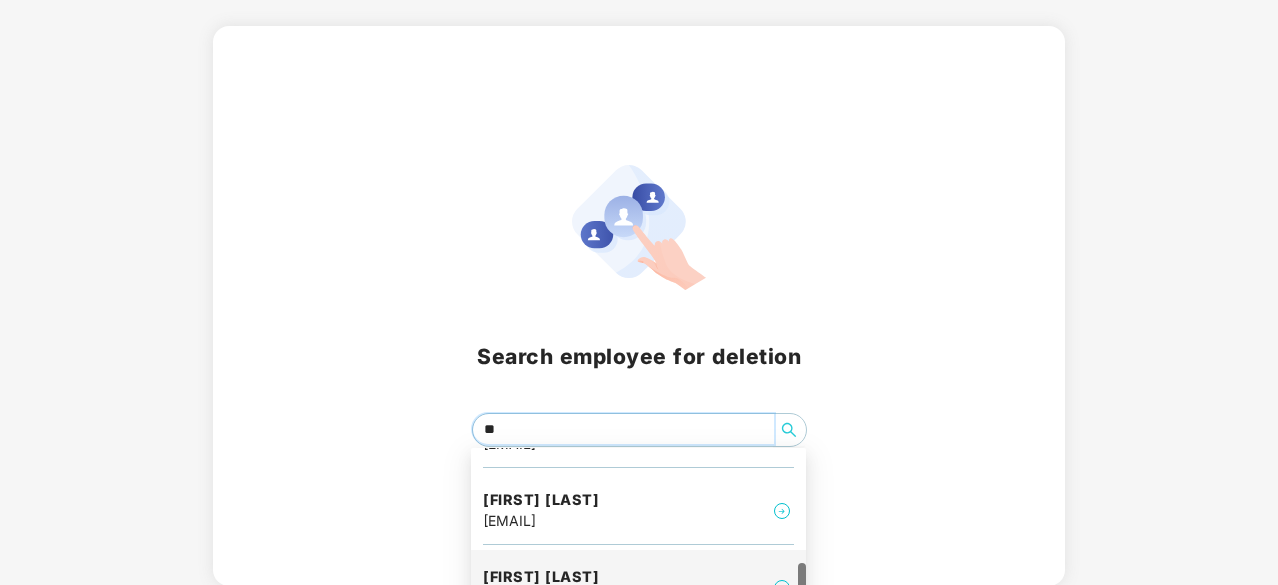 type on "*" 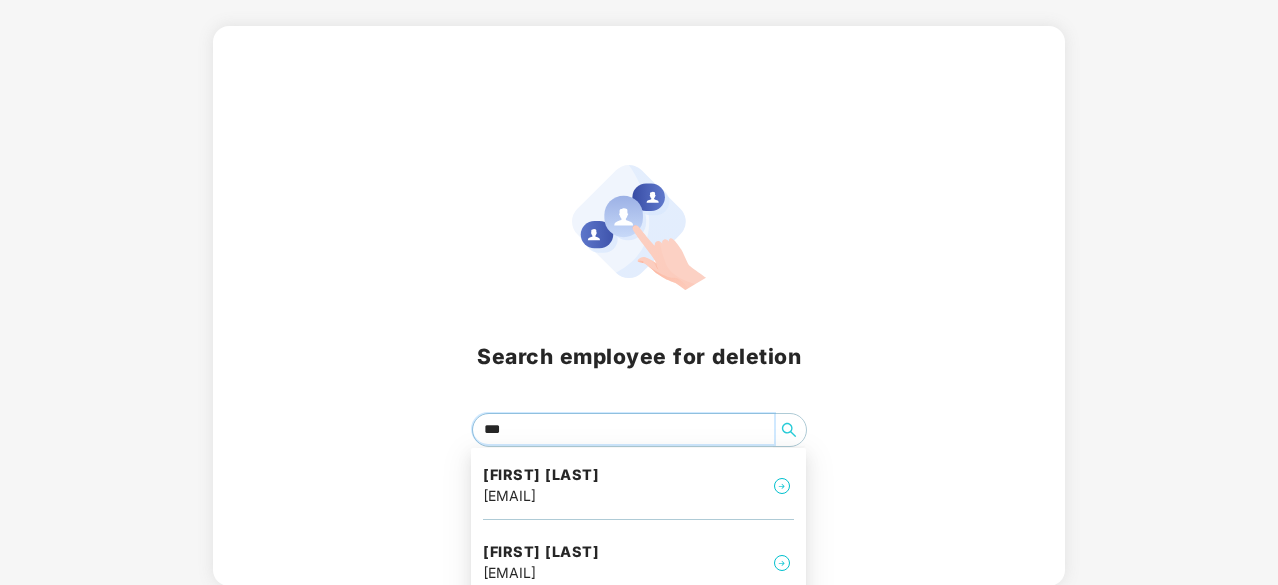 scroll, scrollTop: 0, scrollLeft: 0, axis: both 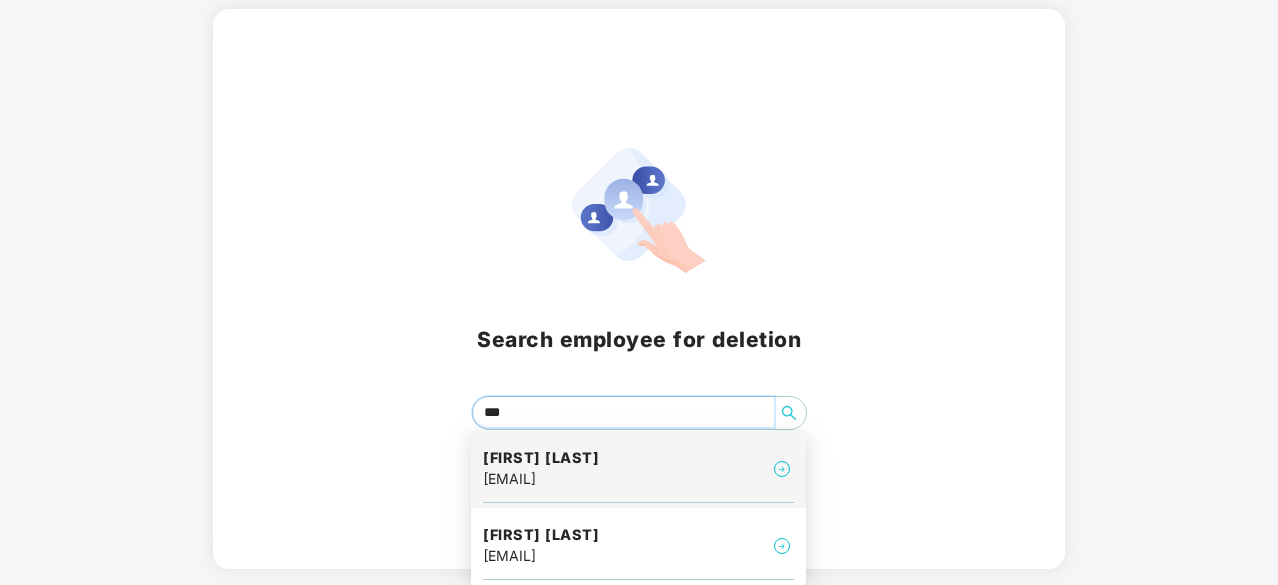 click on "***" at bounding box center (623, 412) 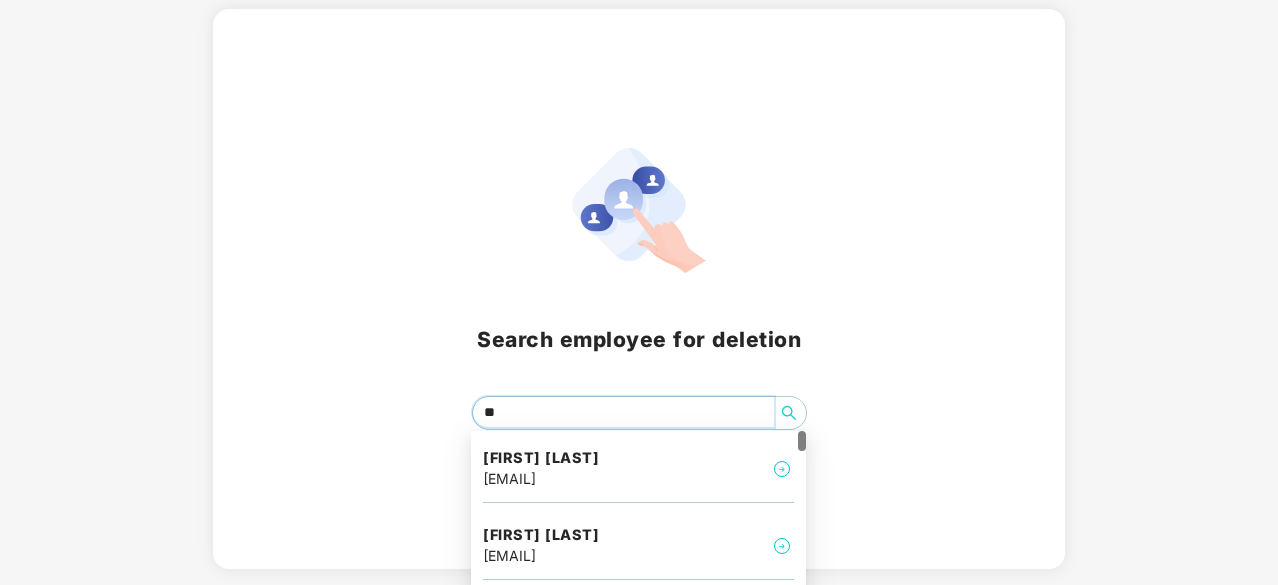 type on "*" 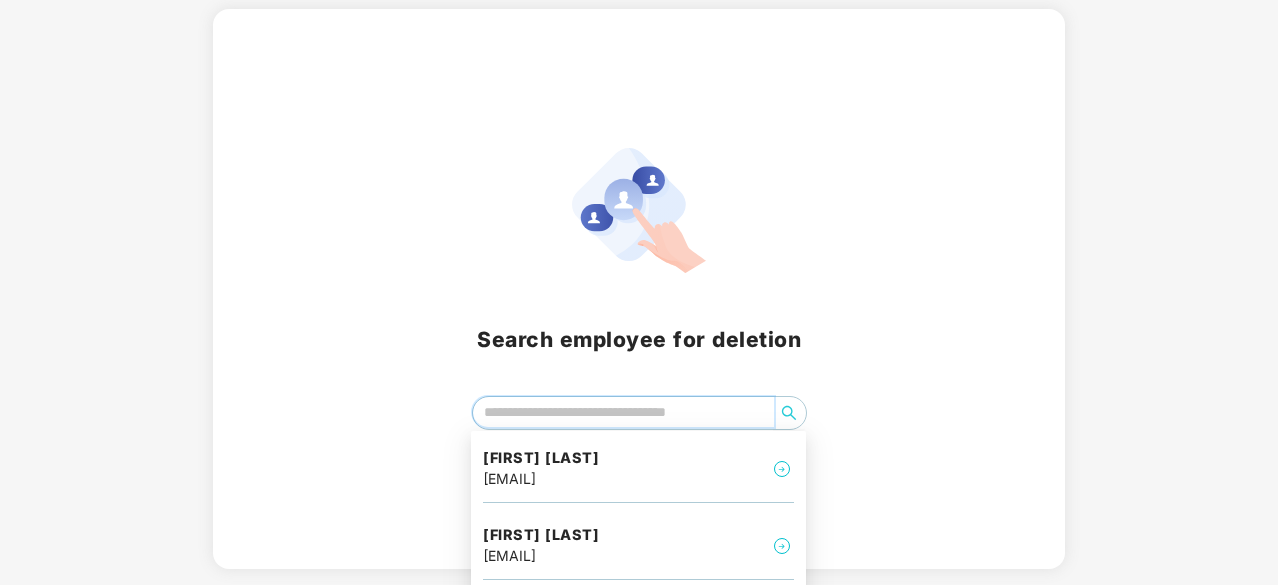 type 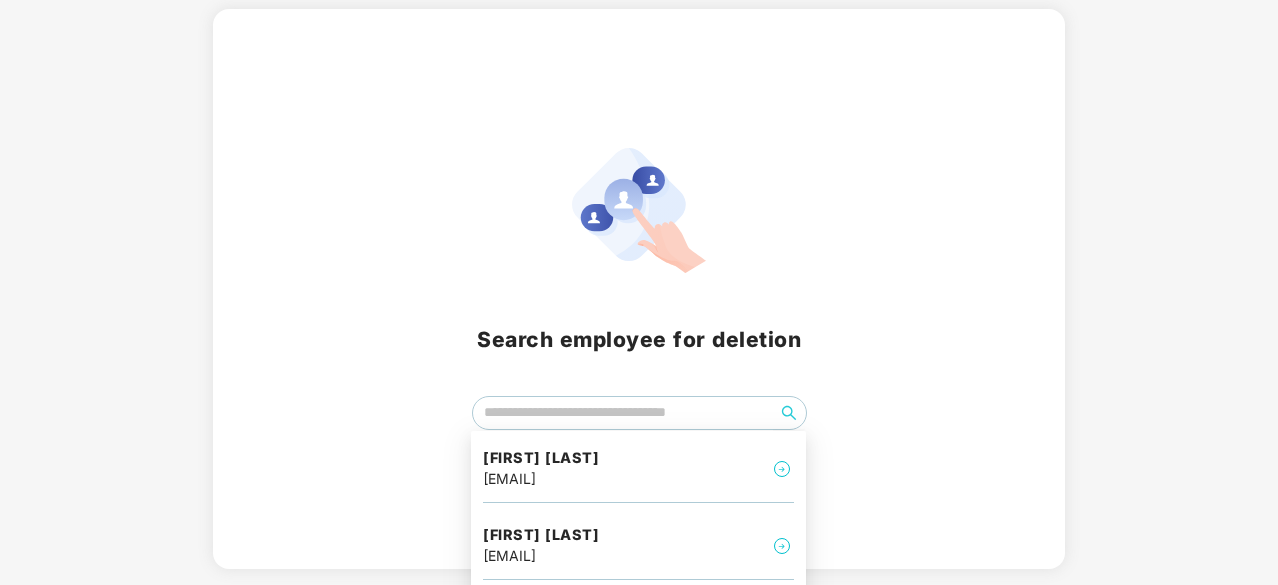 drag, startPoint x: 338, startPoint y: 140, endPoint x: 215, endPoint y: 139, distance: 123.00407 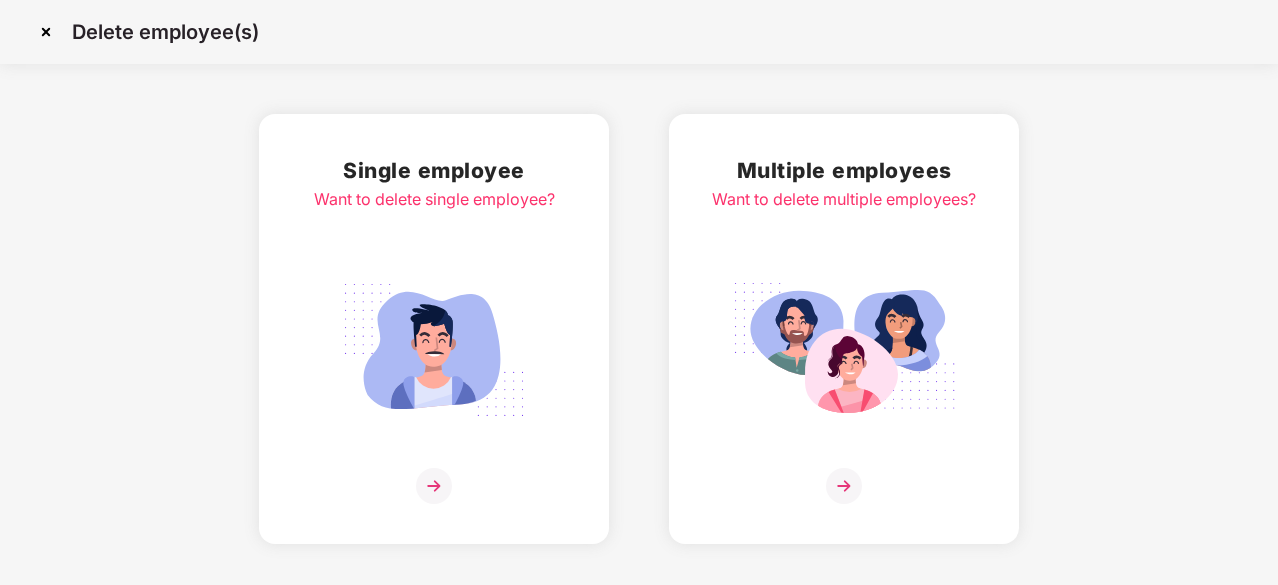 scroll, scrollTop: 0, scrollLeft: 0, axis: both 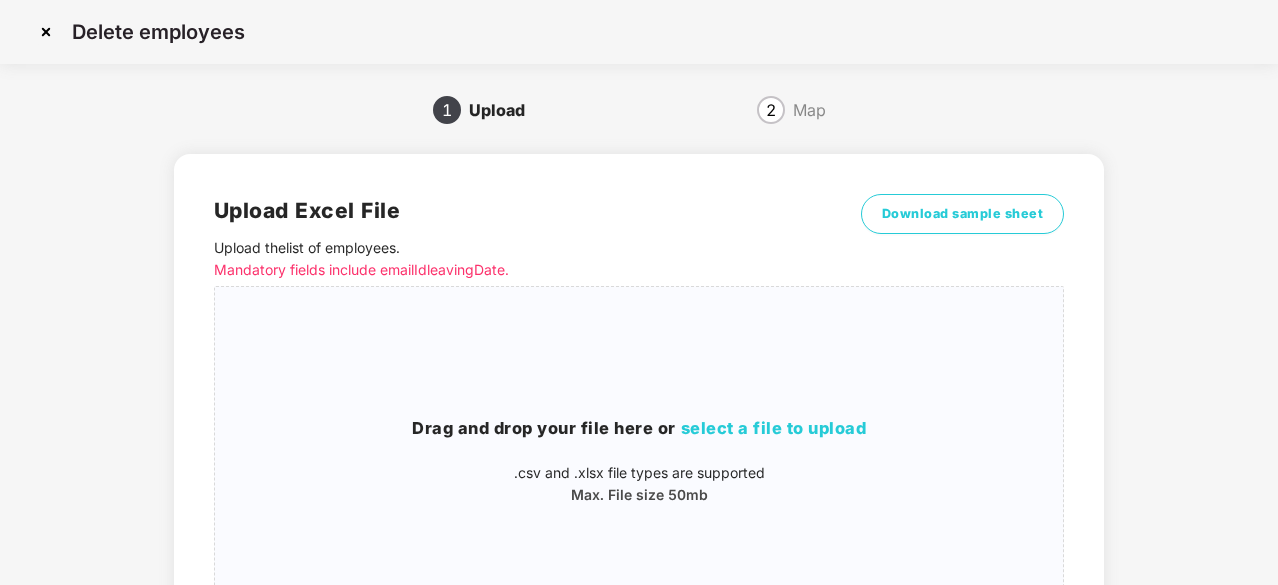 click at bounding box center (46, 32) 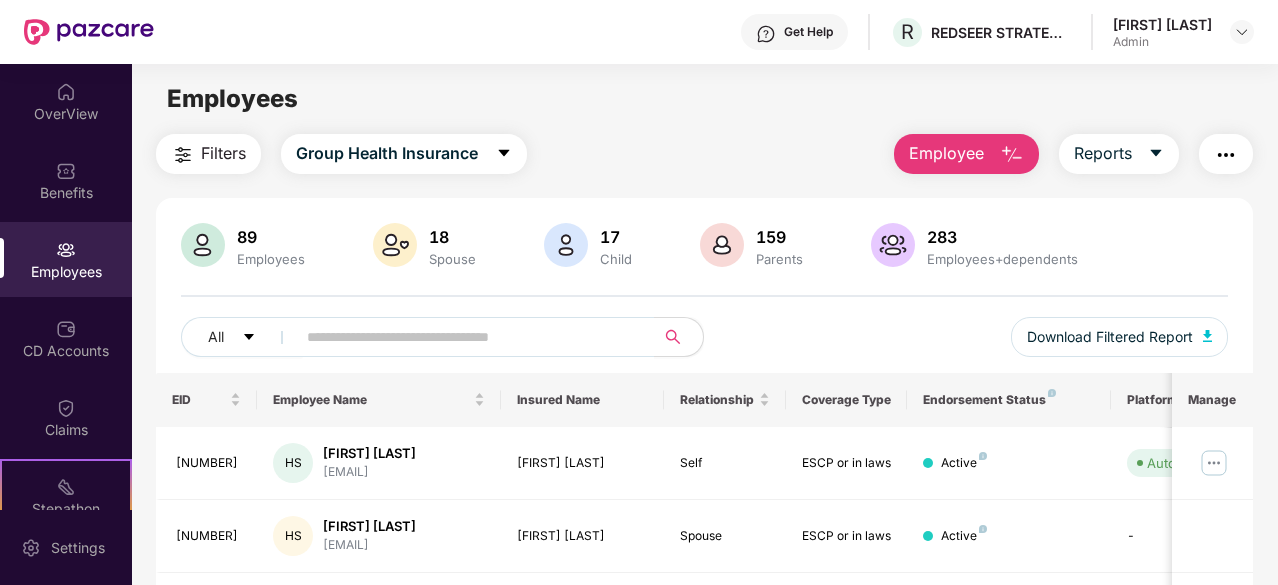 click on "Employee" at bounding box center [966, 154] 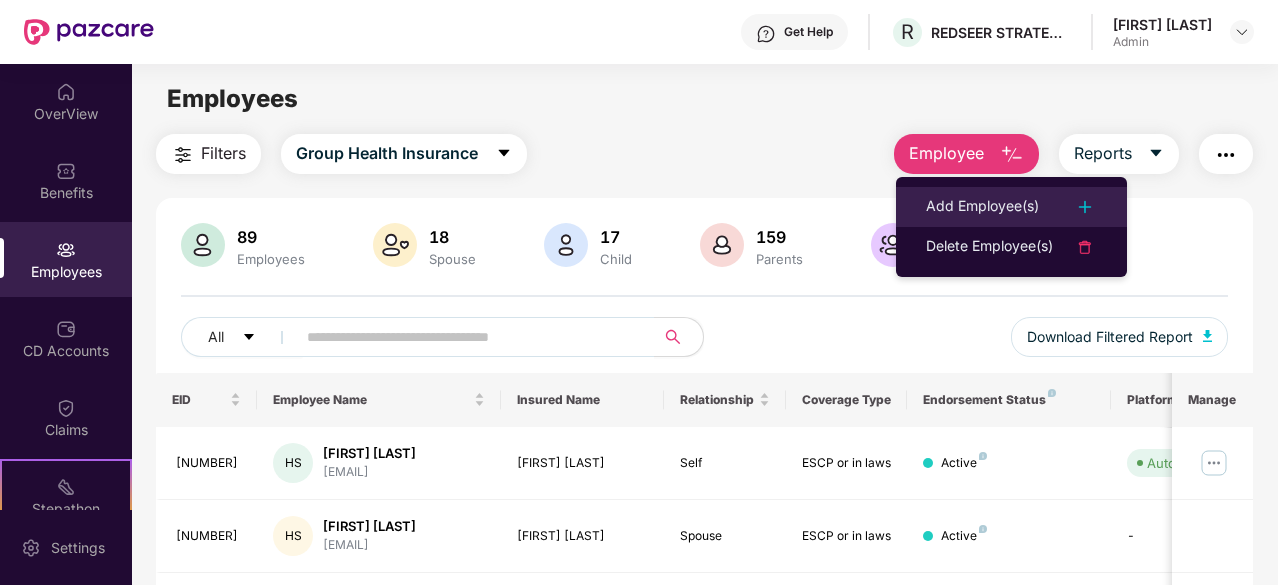 click on "Add Employee(s)" at bounding box center [982, 207] 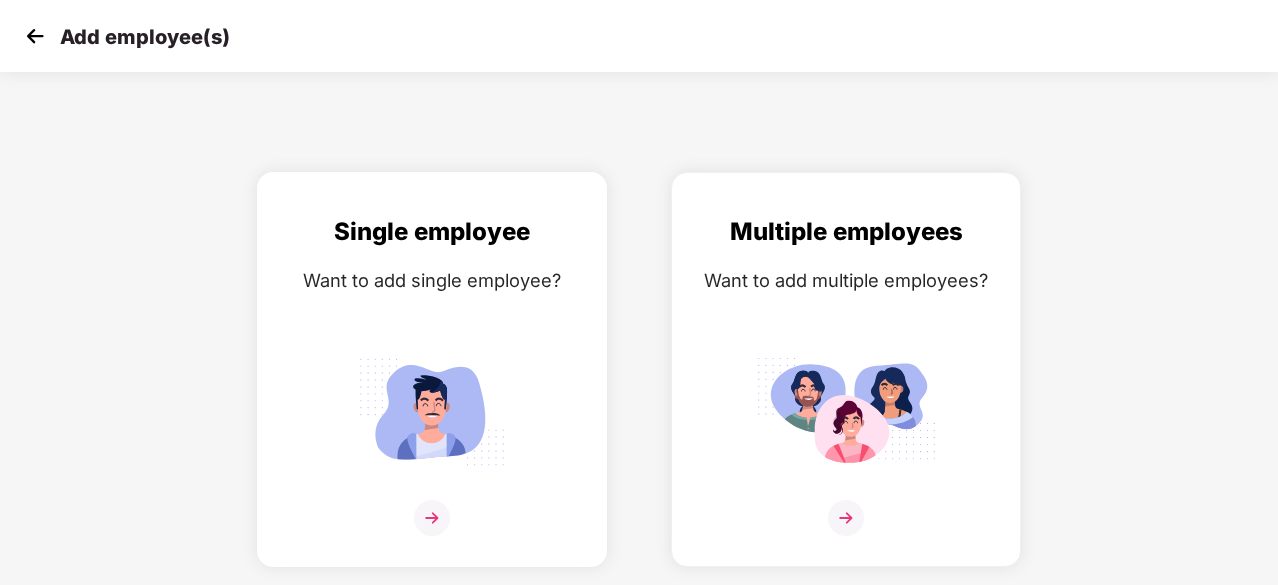 click at bounding box center [432, 411] 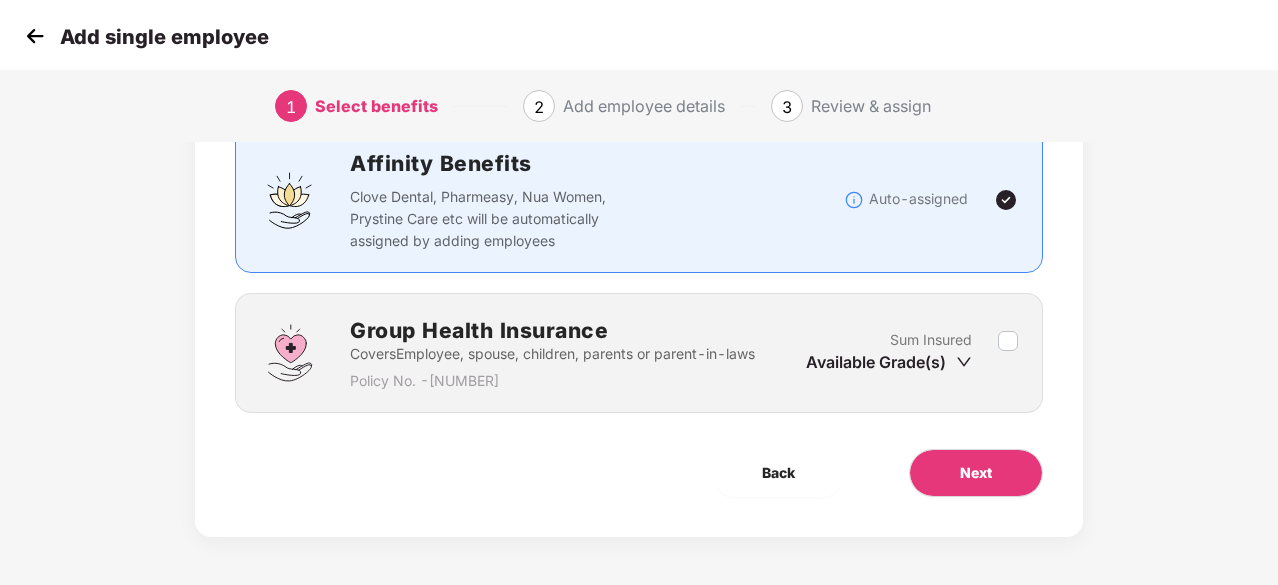scroll, scrollTop: 152, scrollLeft: 0, axis: vertical 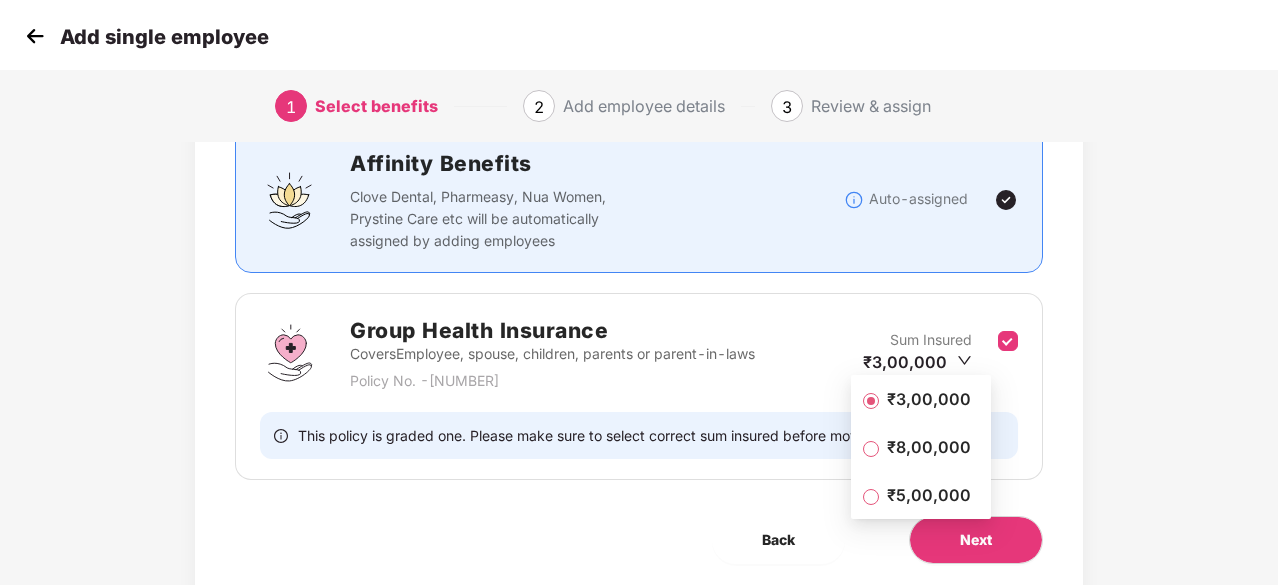 click on "₹3,00,000" at bounding box center (929, 399) 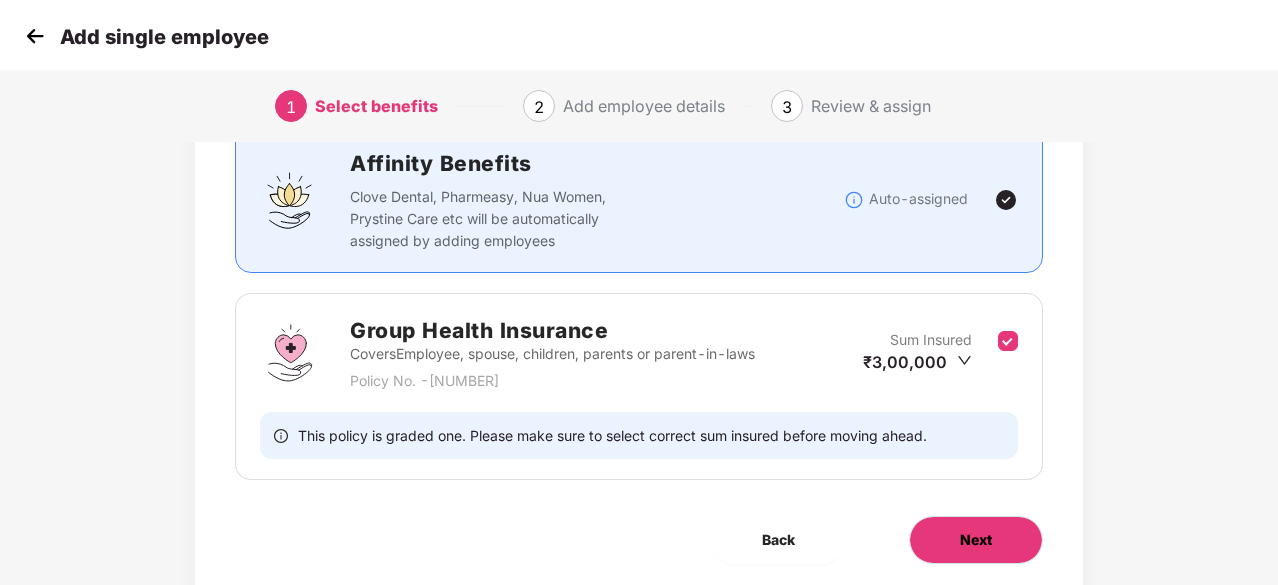 click on "Next" at bounding box center (976, 540) 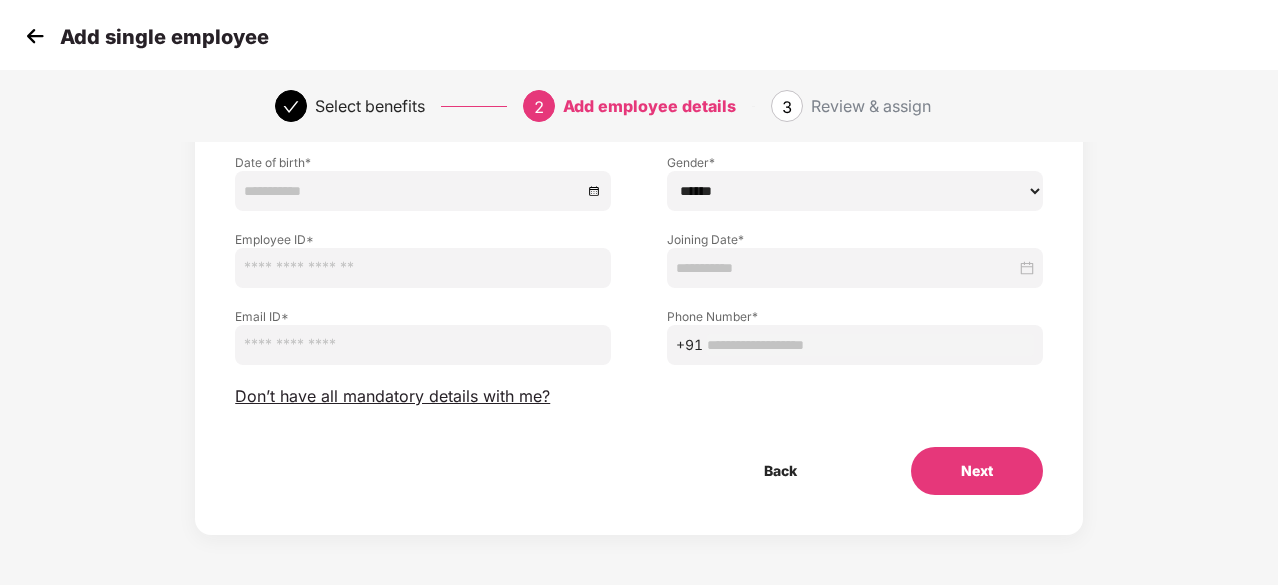scroll, scrollTop: 0, scrollLeft: 0, axis: both 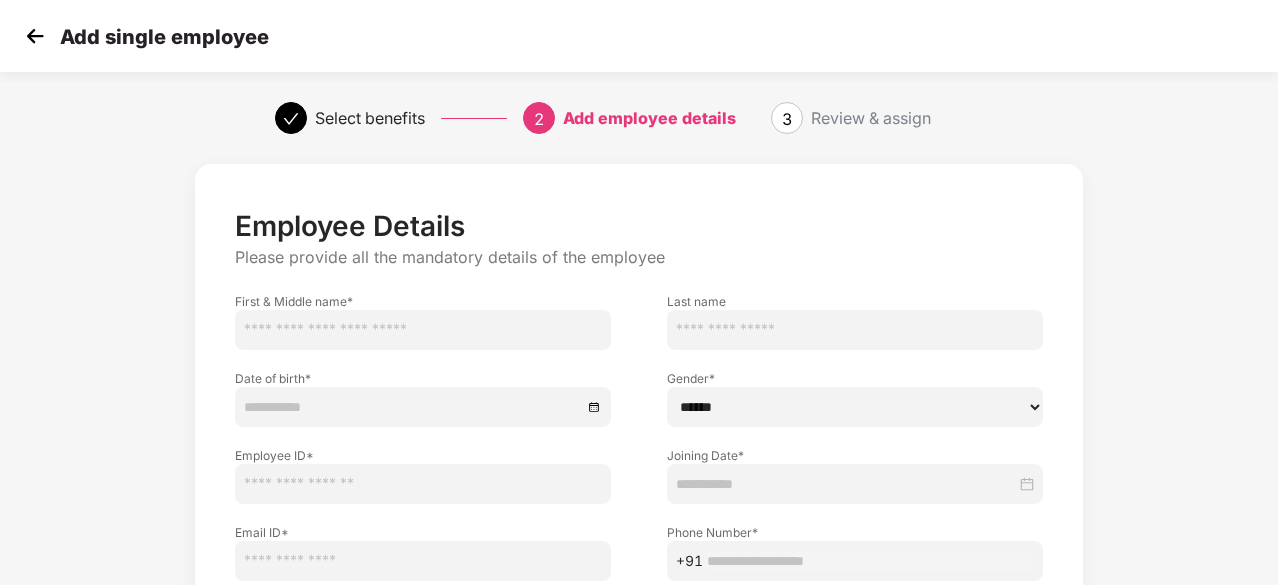 click at bounding box center (423, 330) 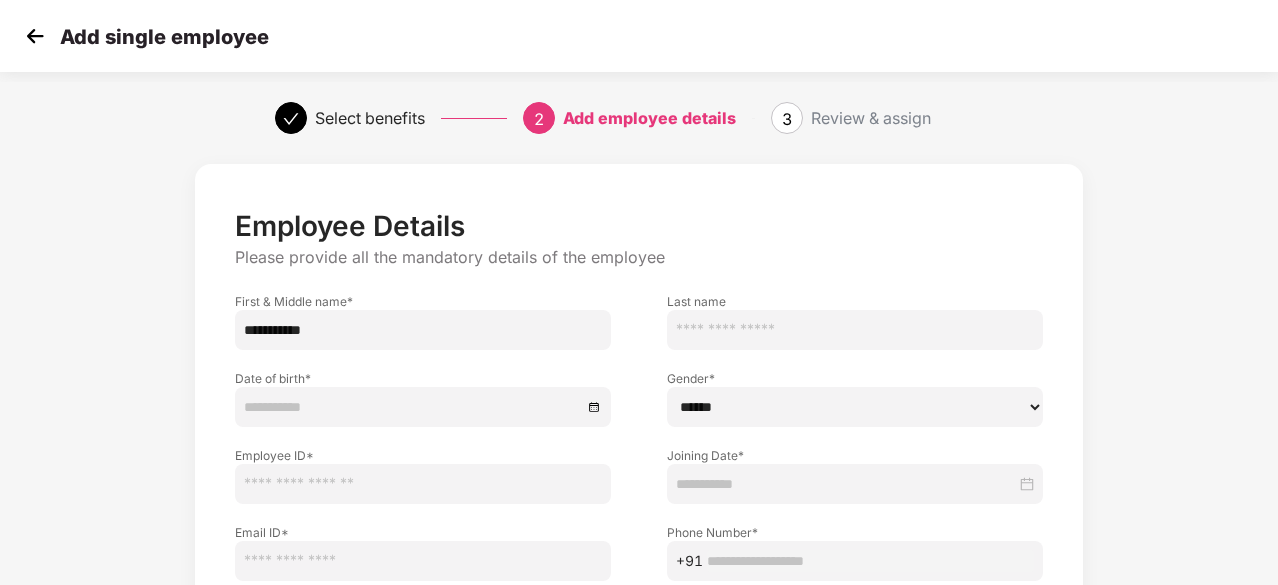drag, startPoint x: 454, startPoint y: 330, endPoint x: 273, endPoint y: 327, distance: 181.02486 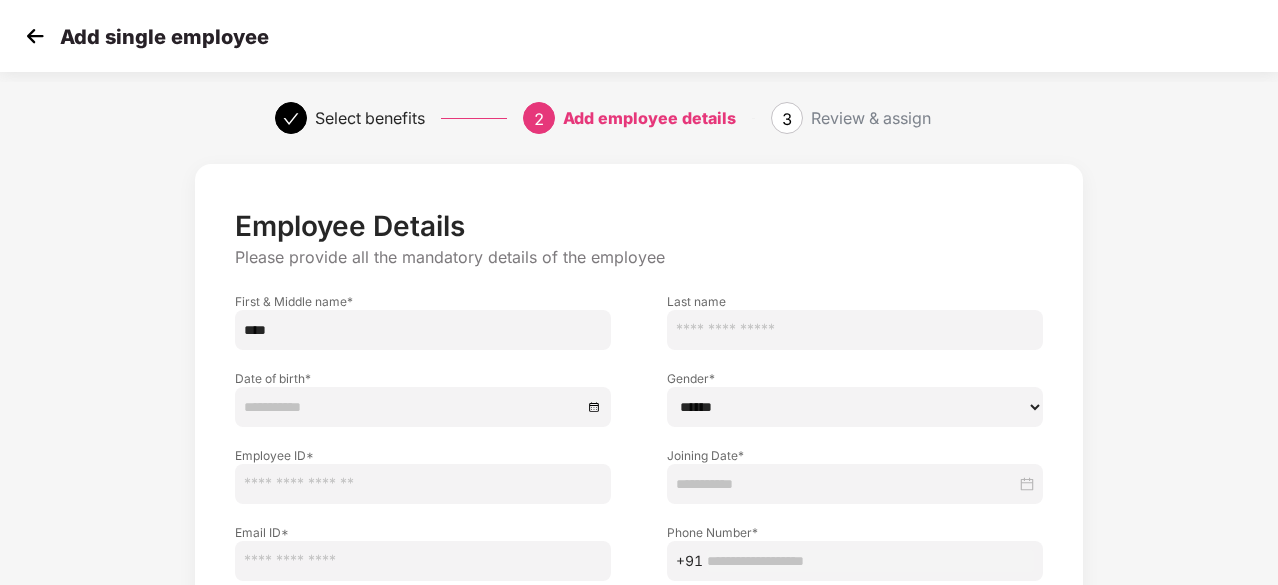 type on "****" 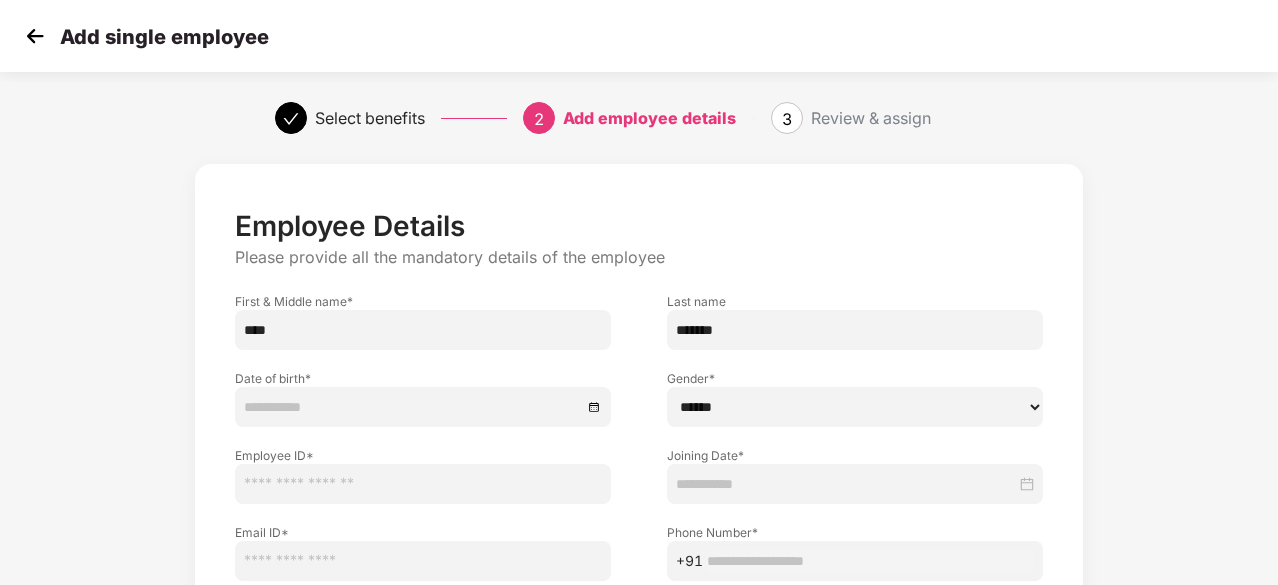 type on "******" 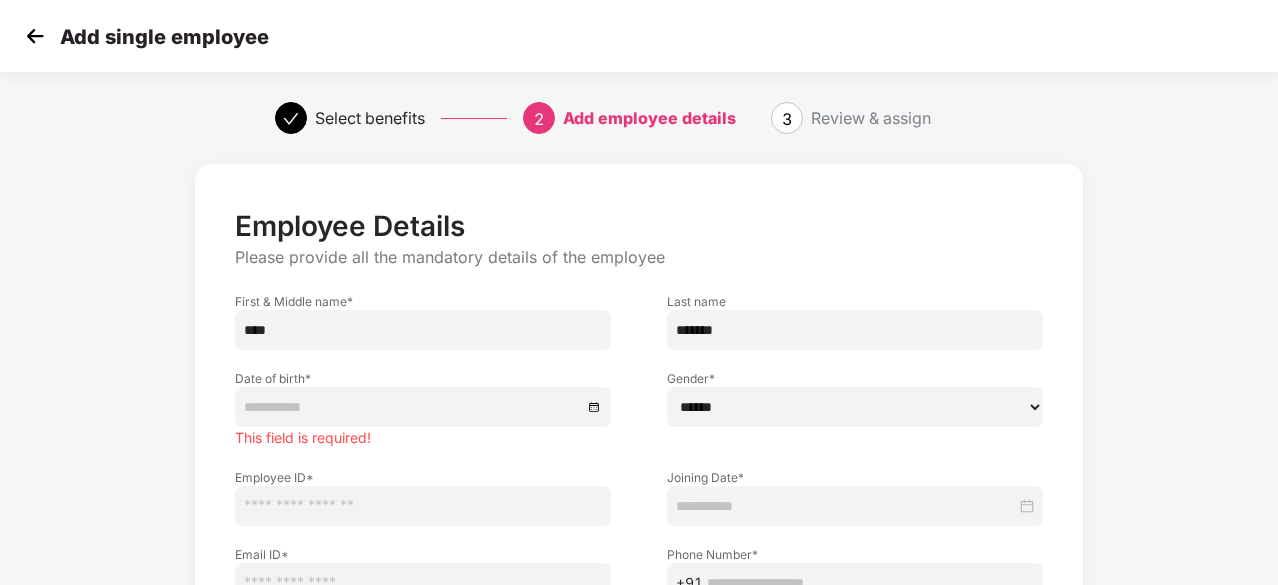 click at bounding box center (35, 36) 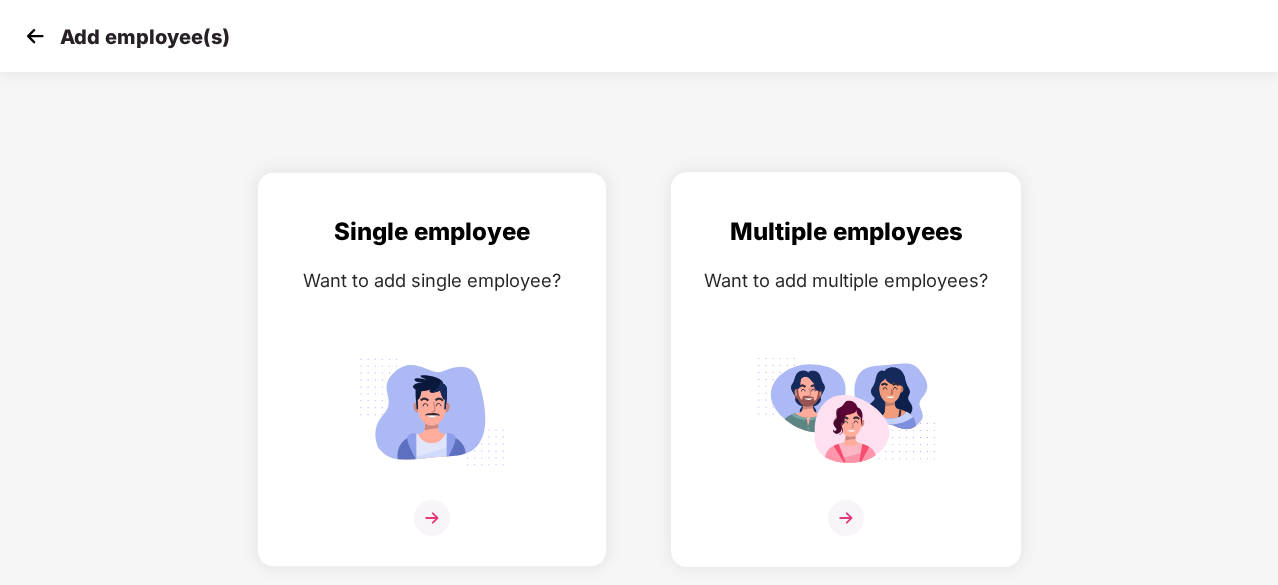 click at bounding box center (846, 411) 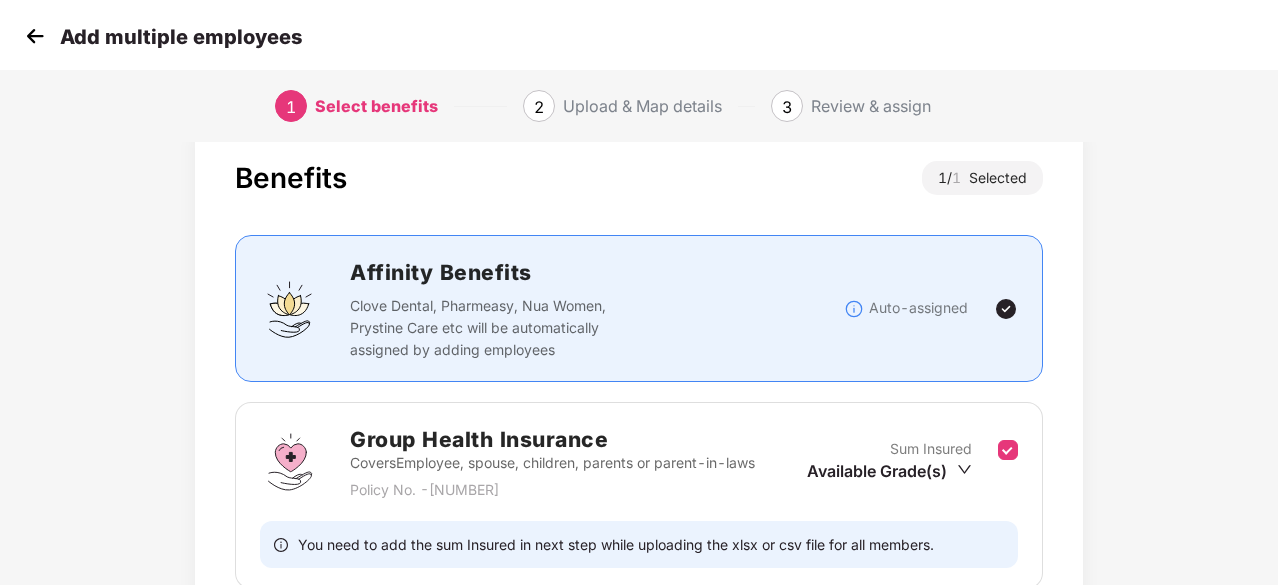 scroll, scrollTop: 0, scrollLeft: 0, axis: both 